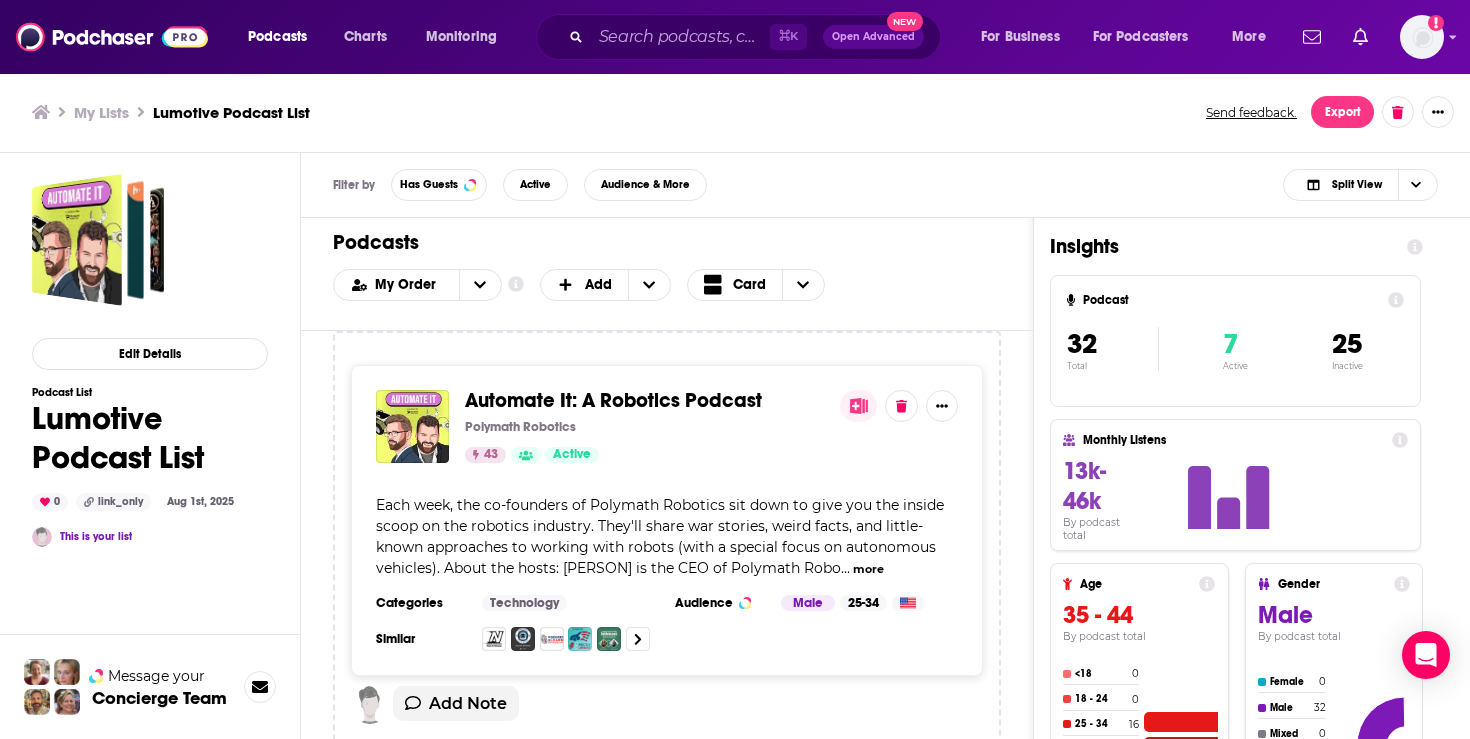 scroll, scrollTop: 0, scrollLeft: 0, axis: both 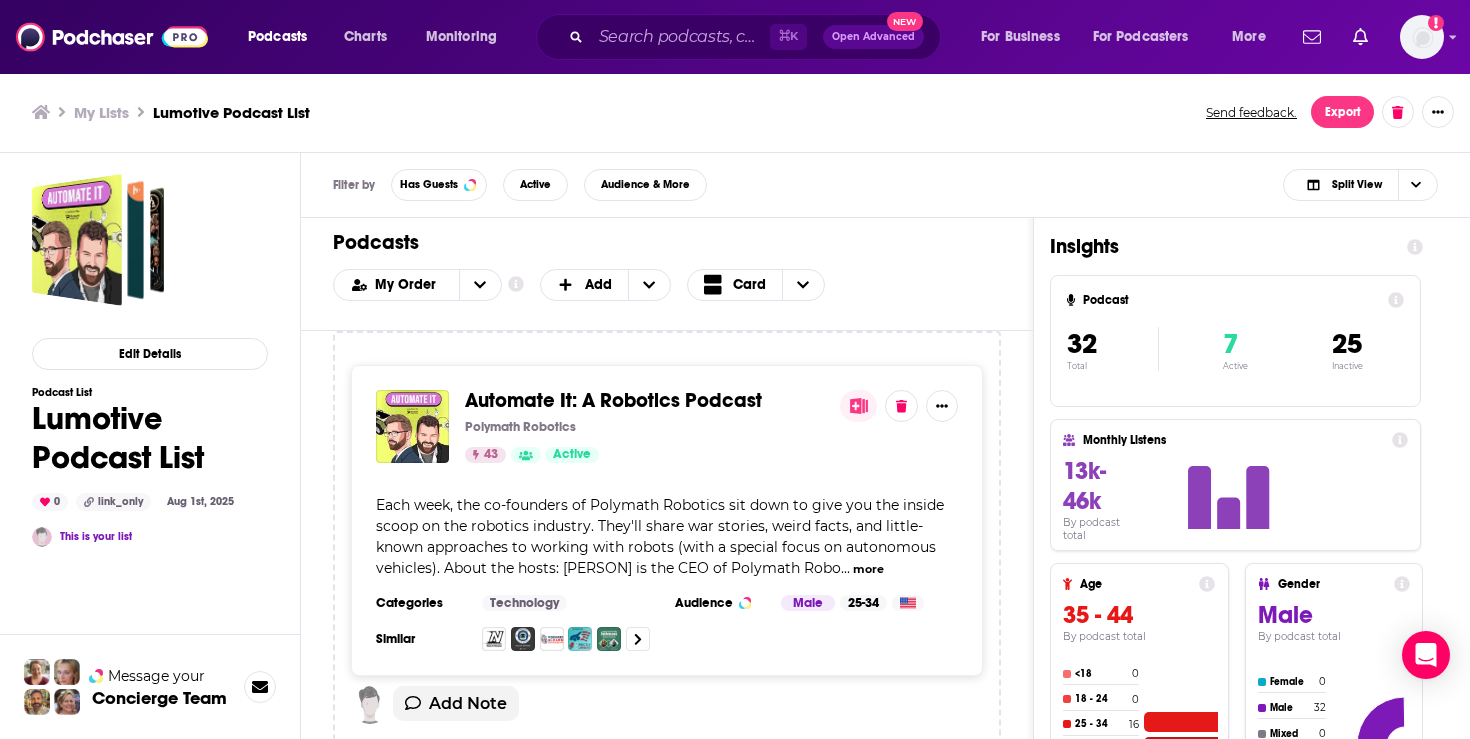 click on "Podcasts Charts Monitoring ⌘  K Open Advanced New For Business For Podcasters More Add a profile image" at bounding box center (735, 37) 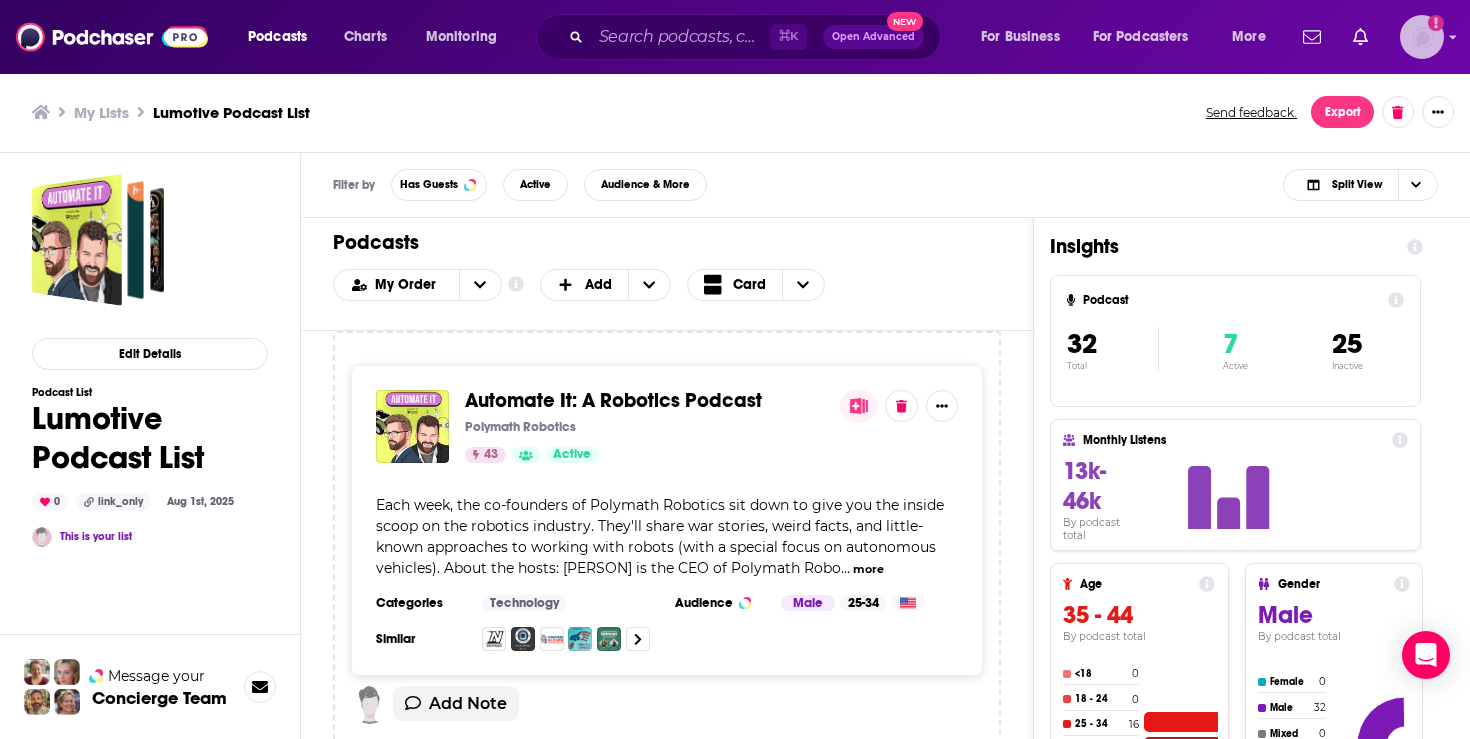 click 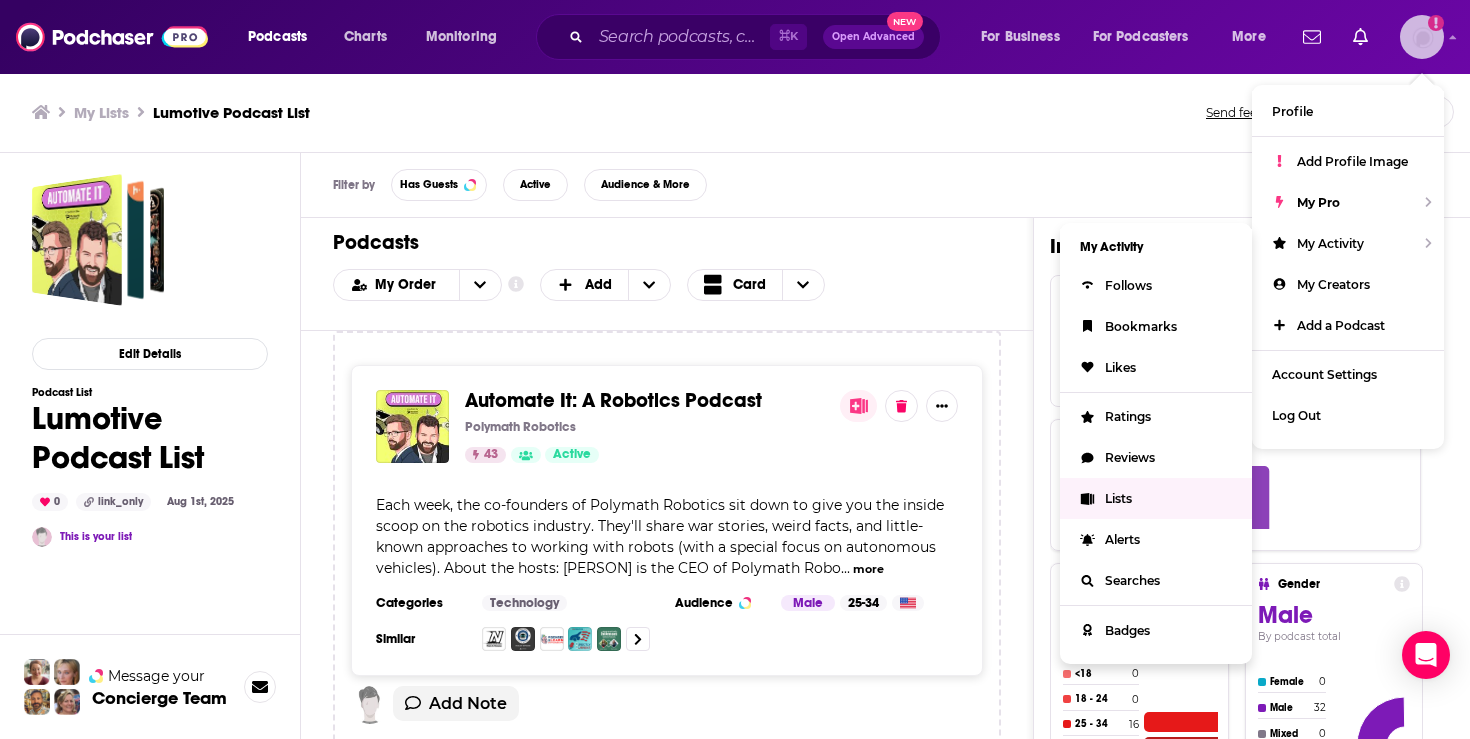click on "Lists" at bounding box center [1156, 498] 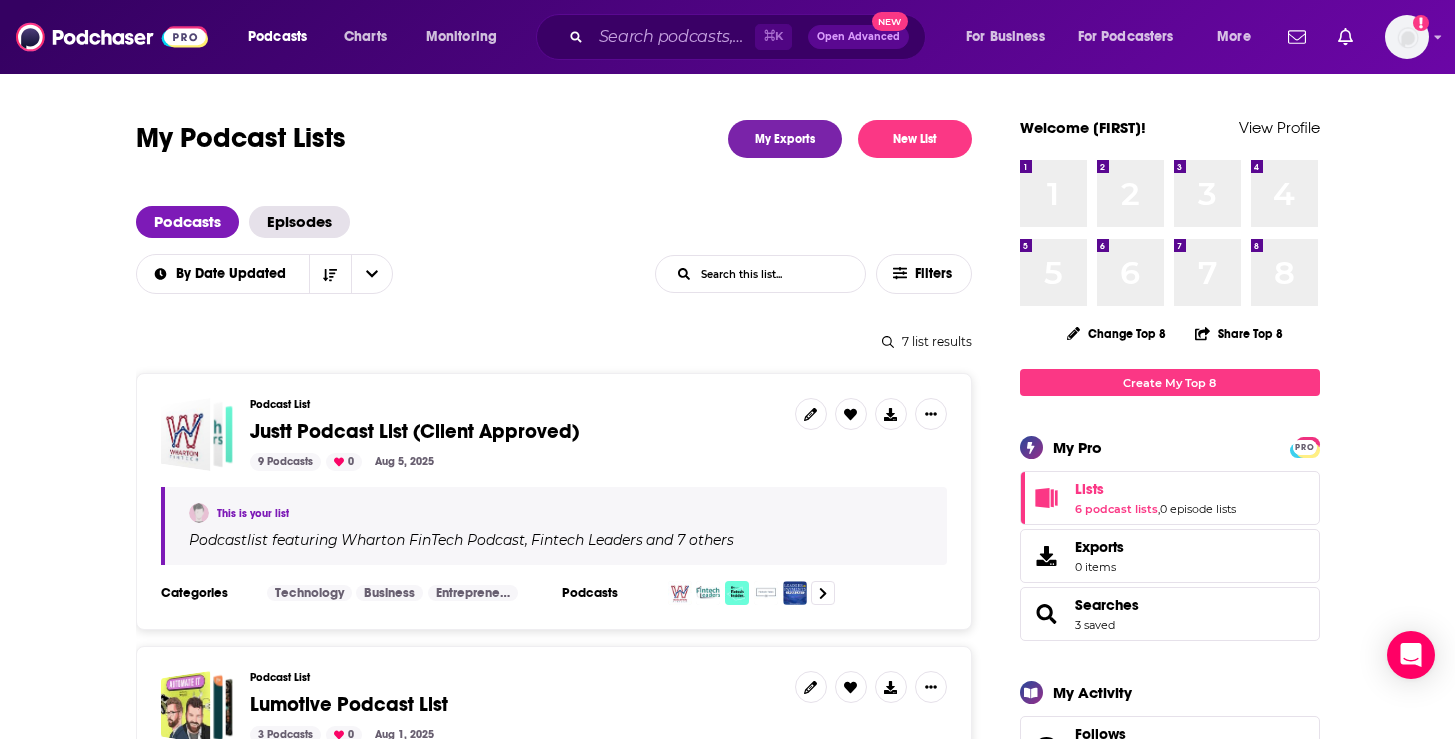 click on "Podcast List [NAME] Podcast List (Client Approved) 9   Podcasts 0 [MONTH] 5, [YEAR]" at bounding box center [514, 434] 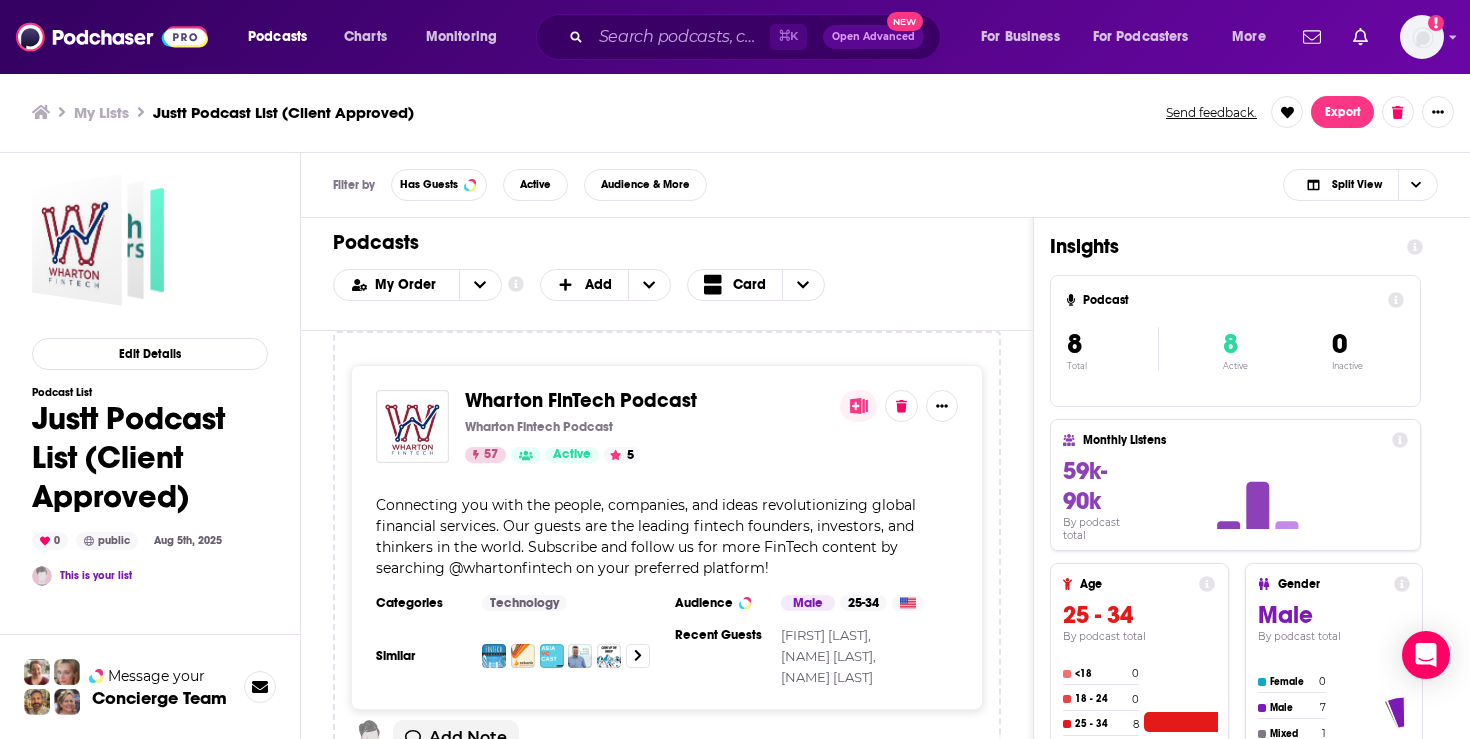 click on "Wharton FinTech Podcast" at bounding box center [581, 400] 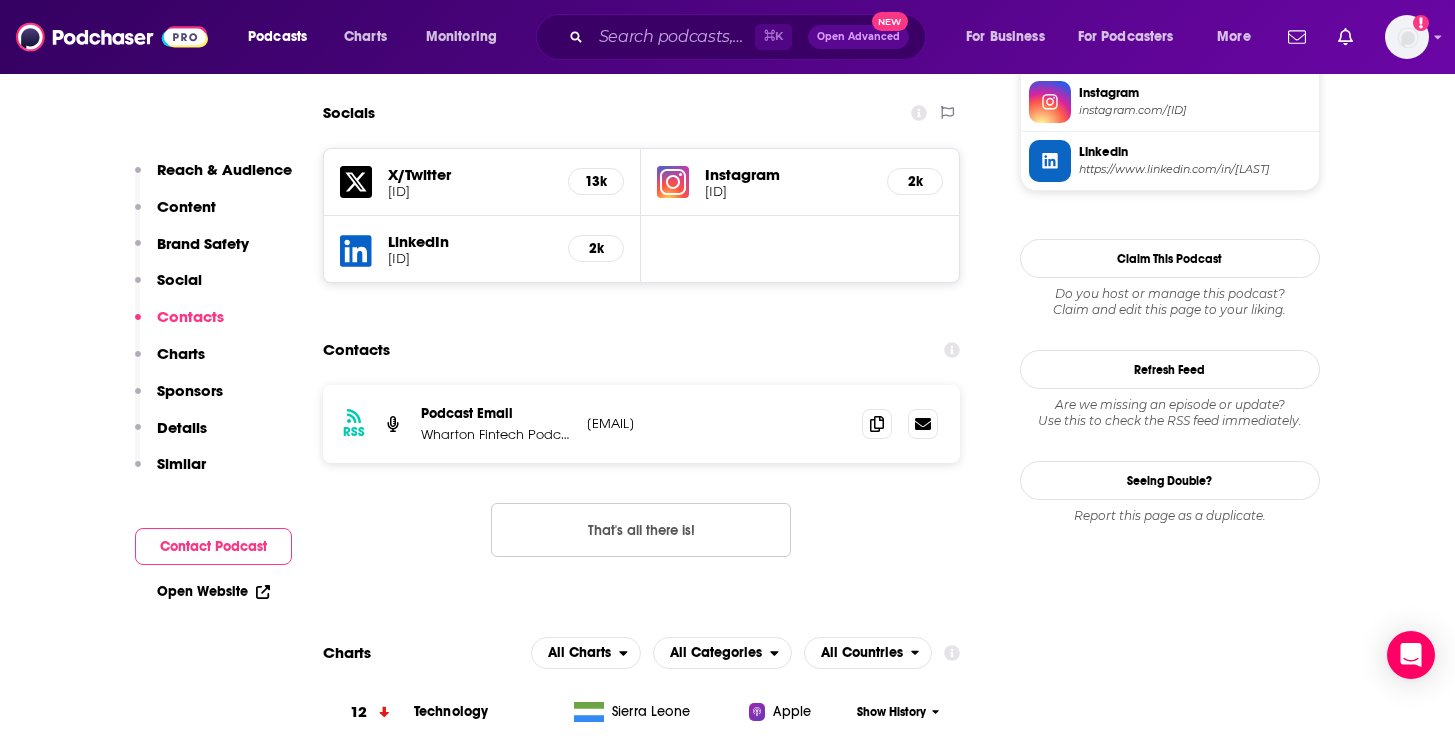scroll, scrollTop: 1973, scrollLeft: 0, axis: vertical 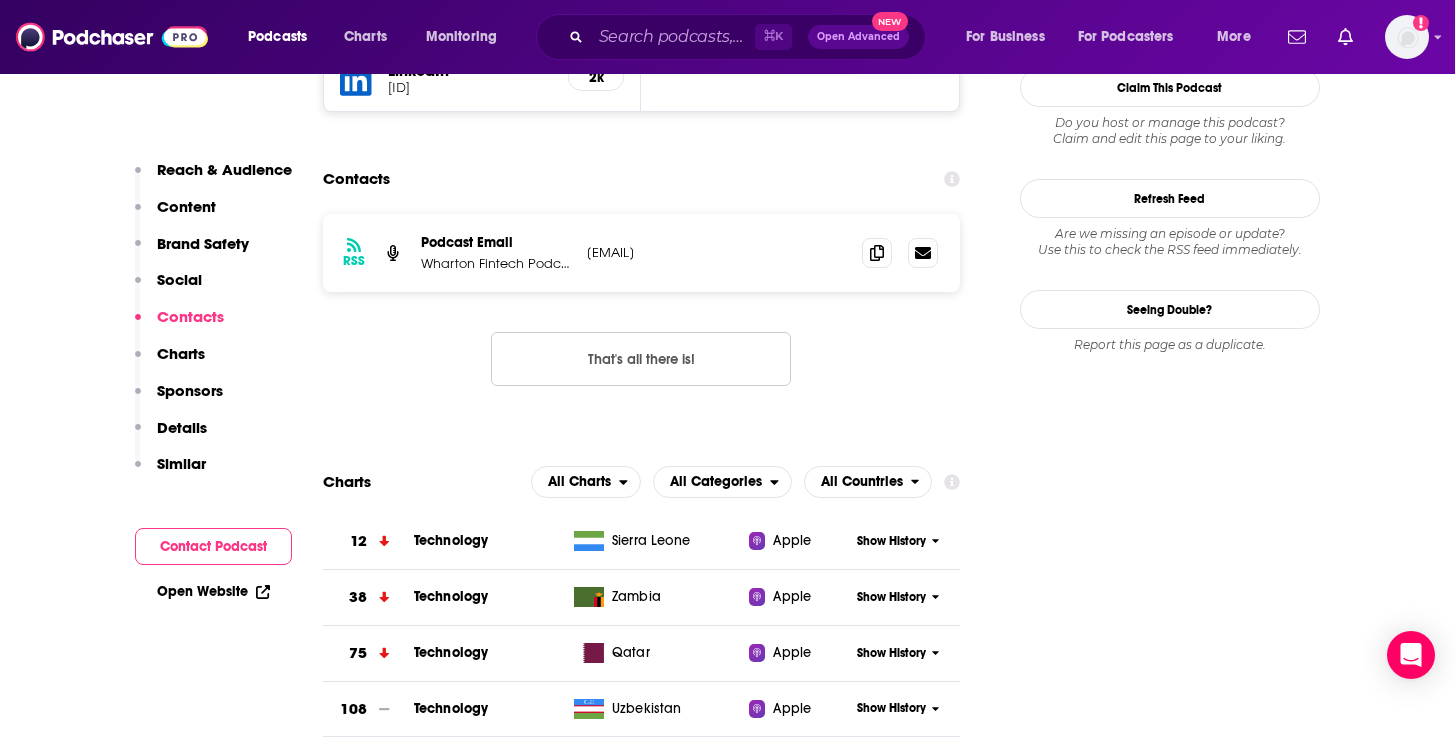 drag, startPoint x: 755, startPoint y: 255, endPoint x: 591, endPoint y: 262, distance: 164.14932 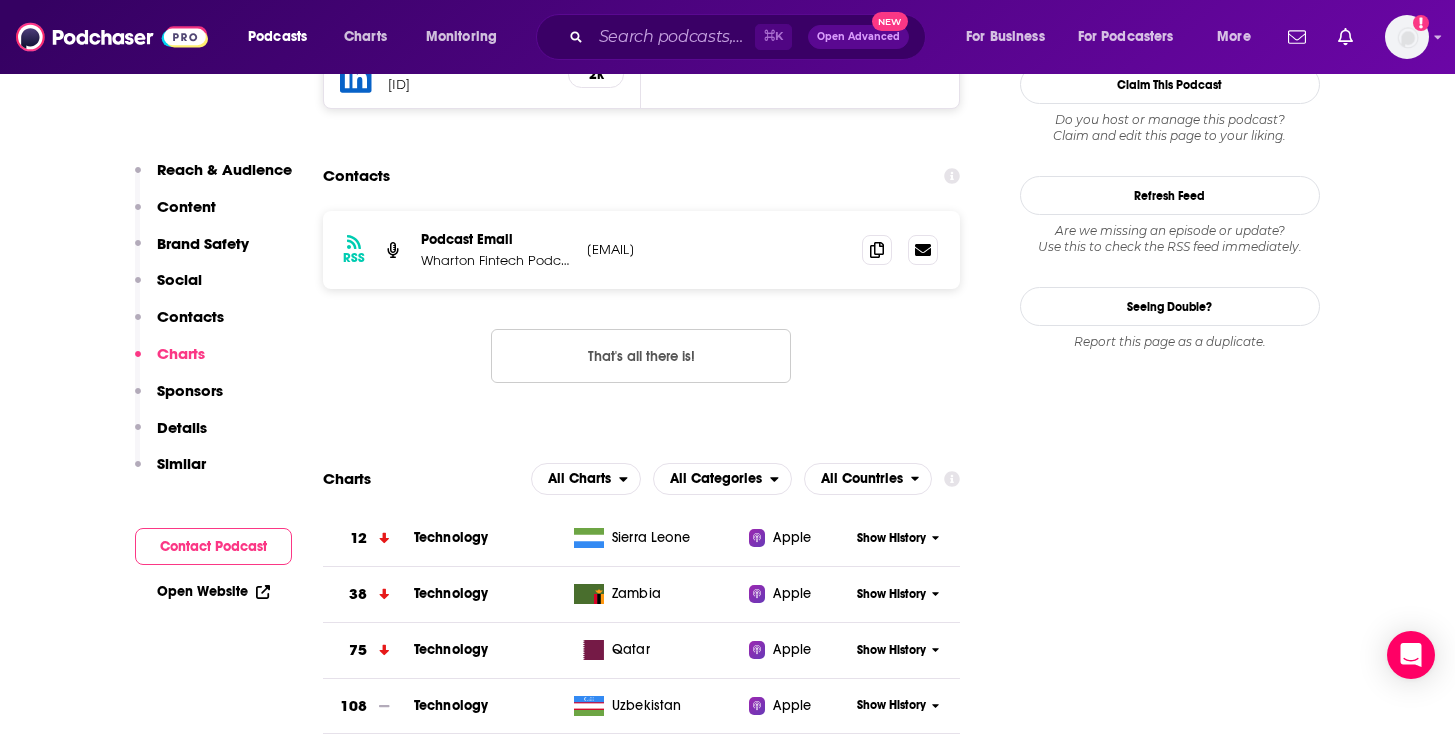 scroll, scrollTop: 1974, scrollLeft: 0, axis: vertical 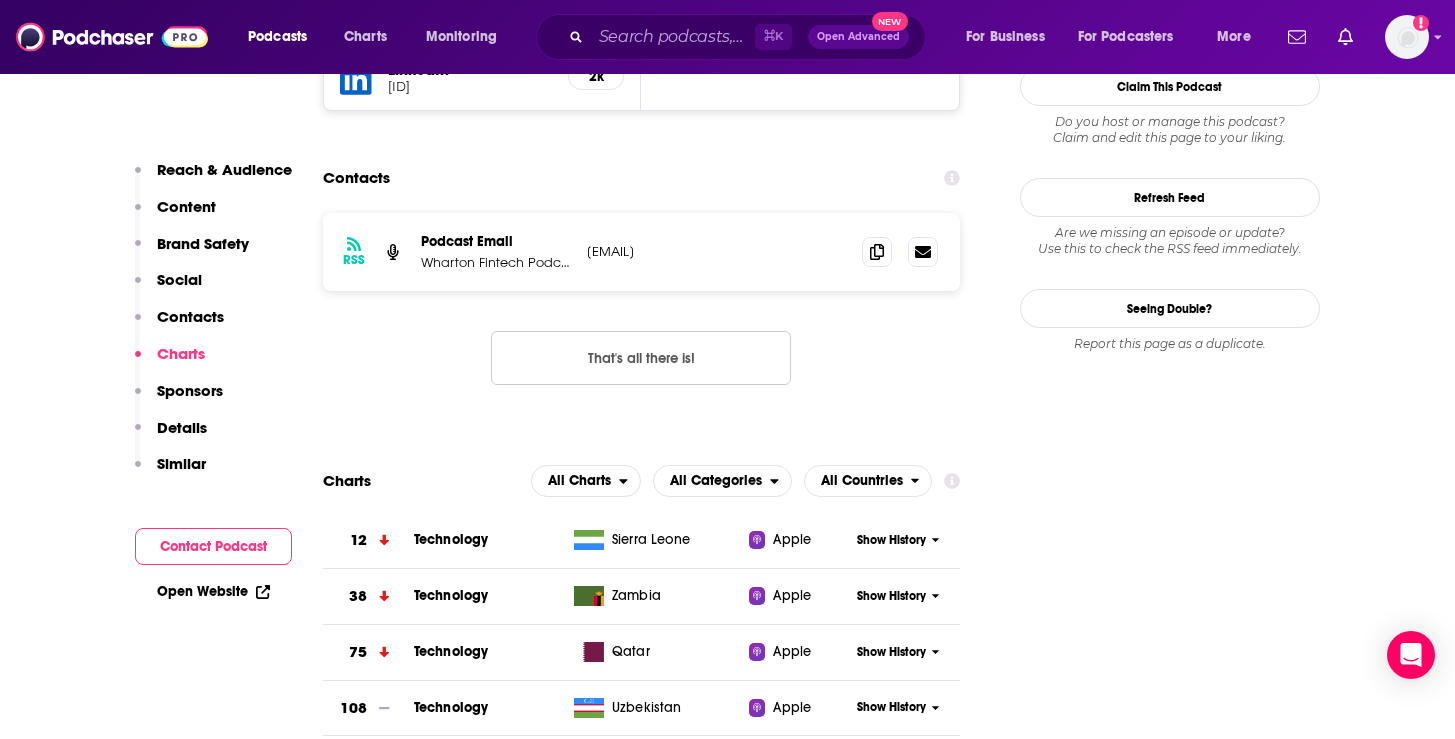 click on "RSS   Podcast Email [EMAIL] [EMAIL] That's all there is!" at bounding box center (642, 315) 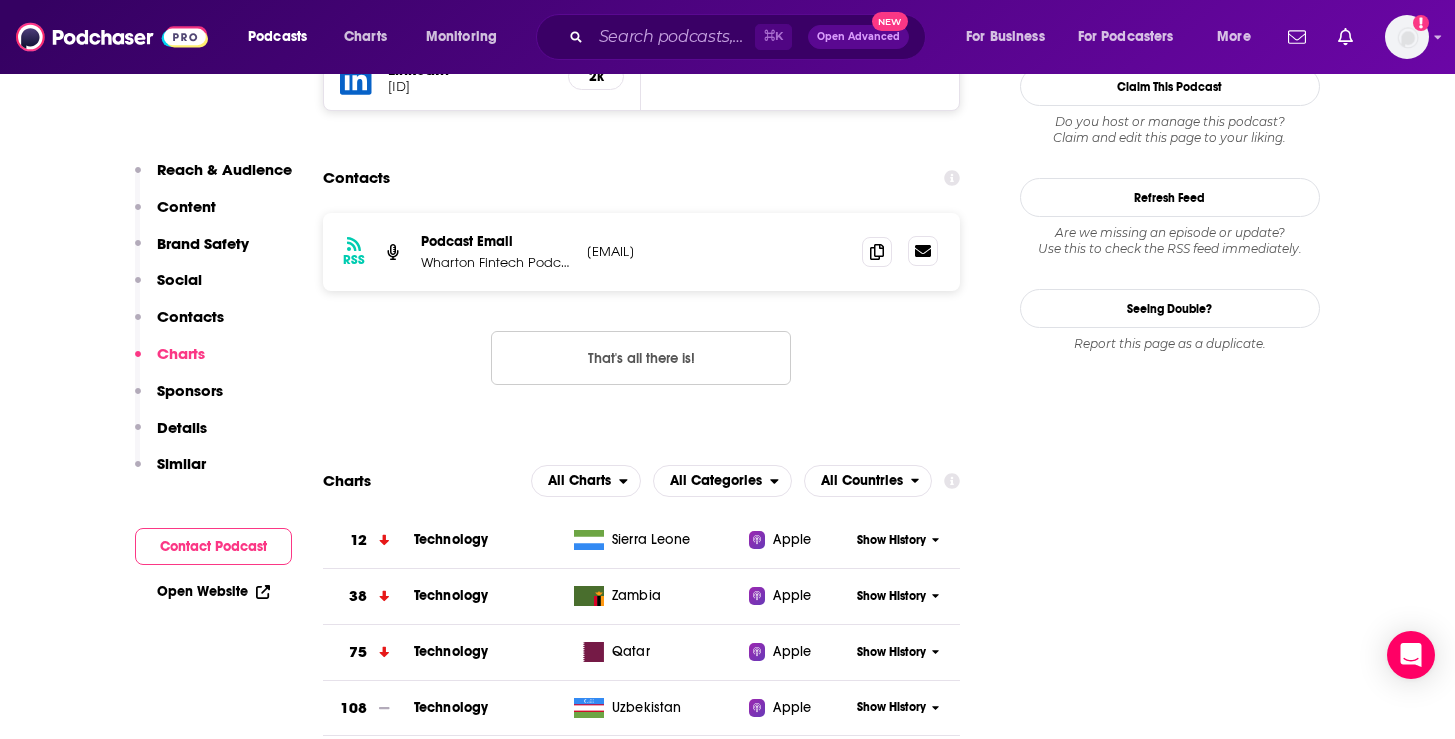 click 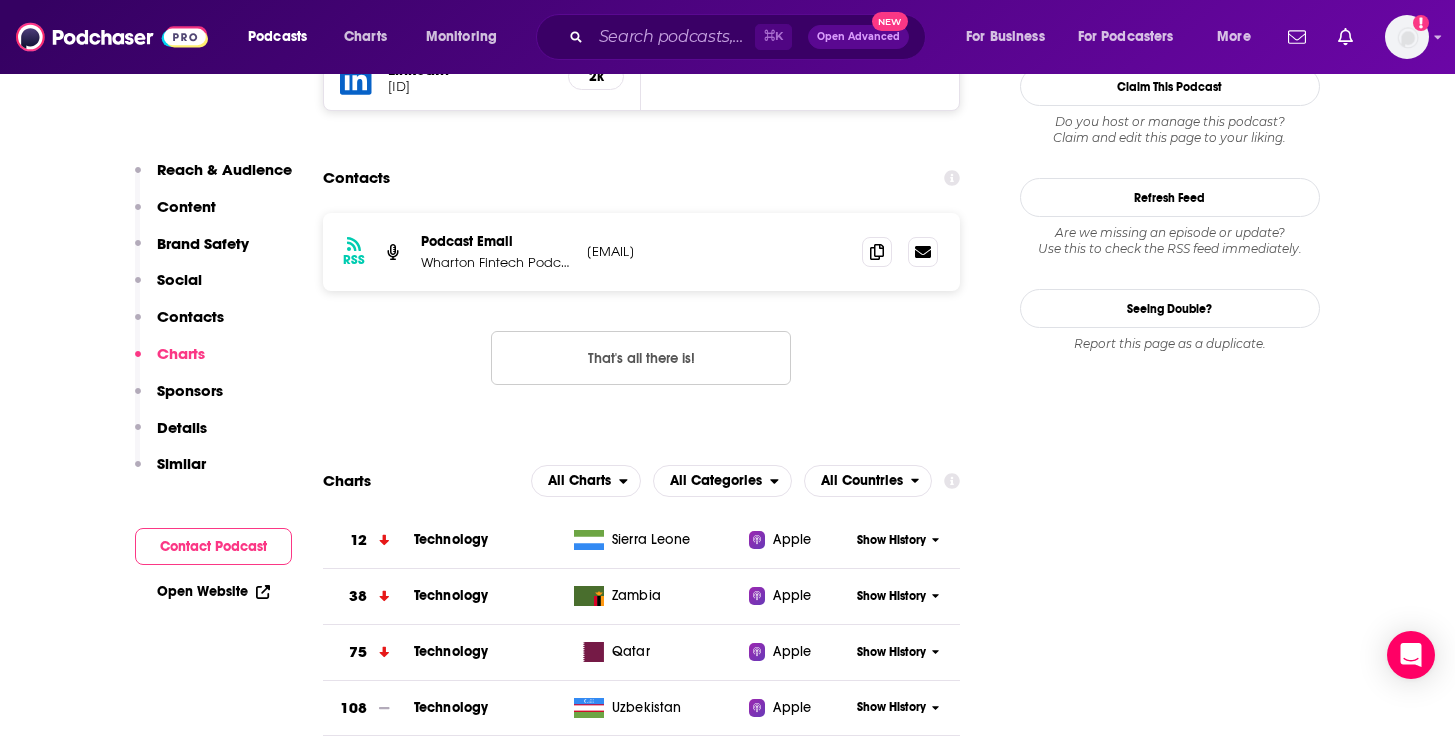 click on "RSS   Podcast Email [EMAIL] [EMAIL] That's all there is!" at bounding box center [642, 315] 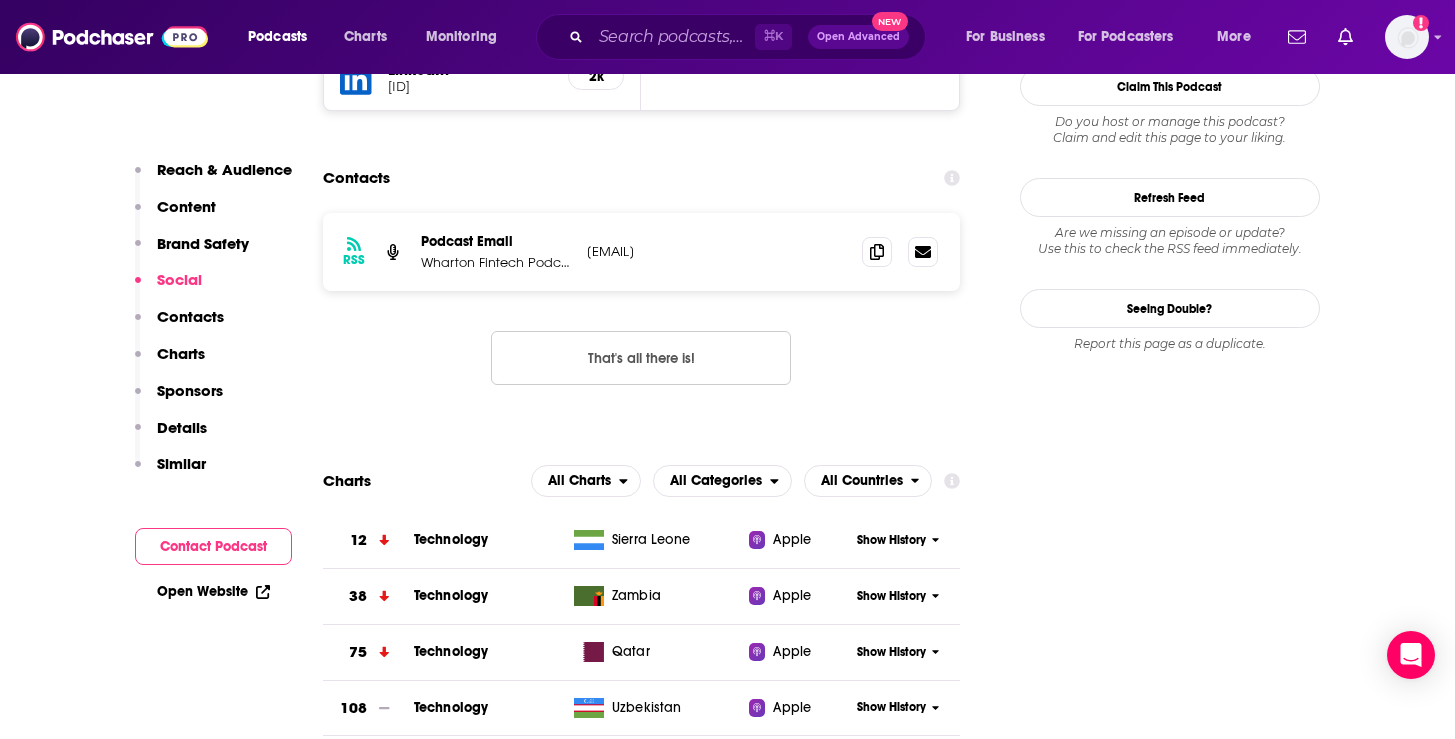 scroll, scrollTop: 17, scrollLeft: 0, axis: vertical 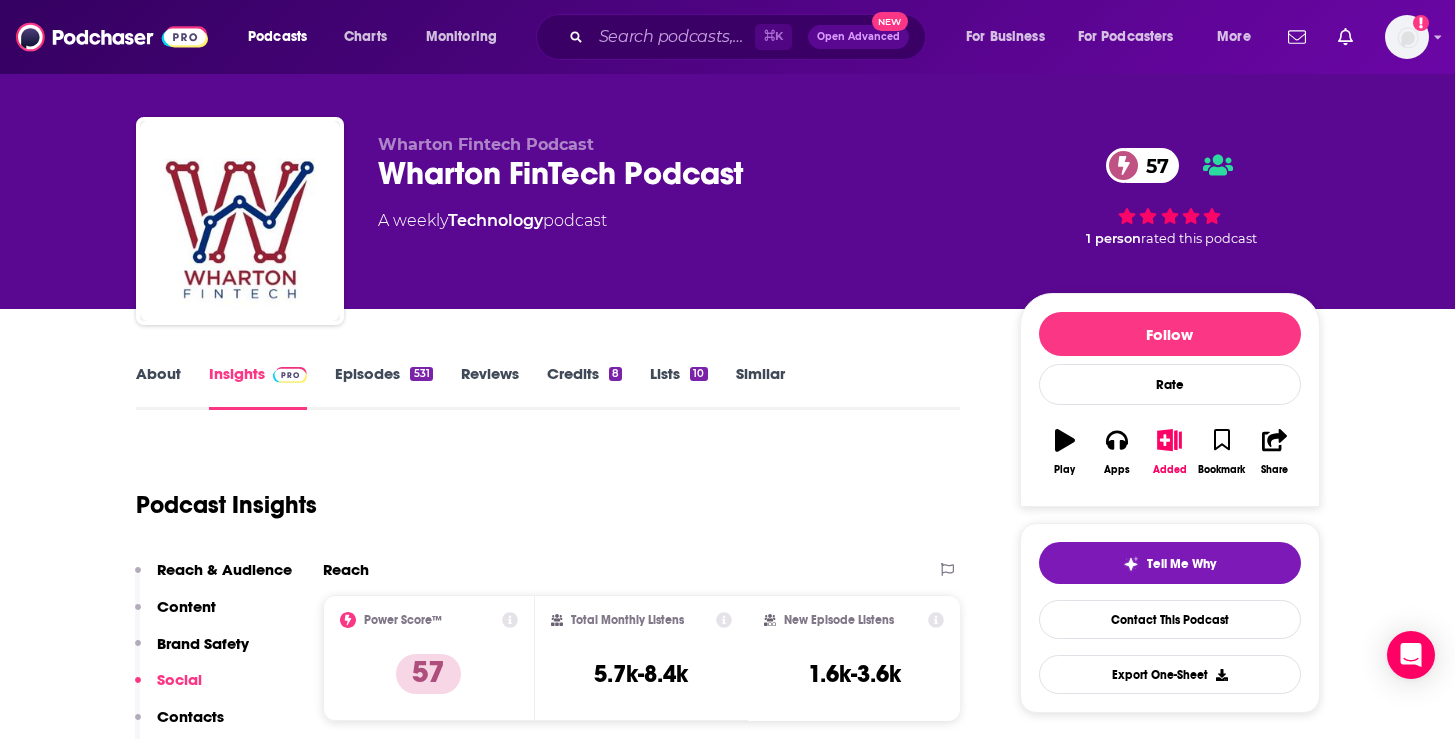 click on "531" at bounding box center (421, 374) 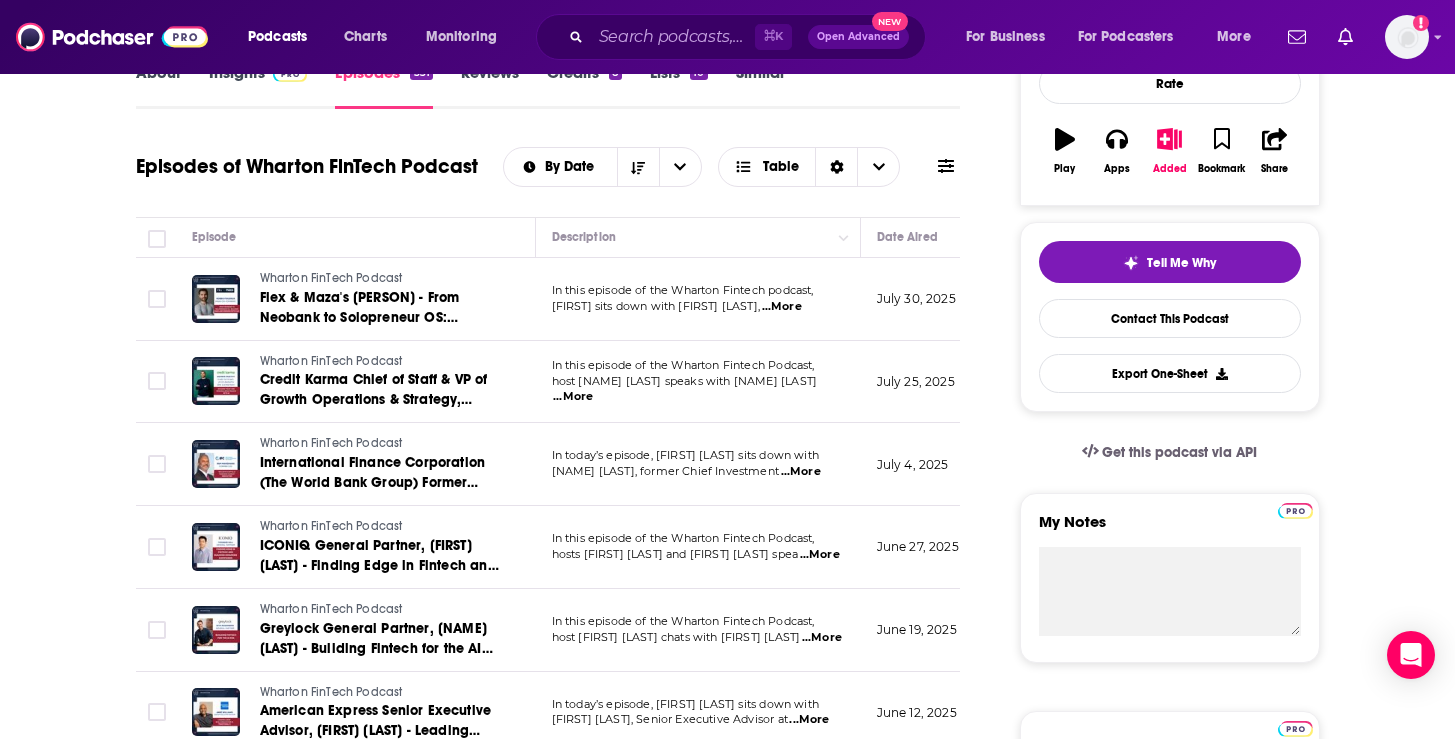 scroll, scrollTop: 388, scrollLeft: 0, axis: vertical 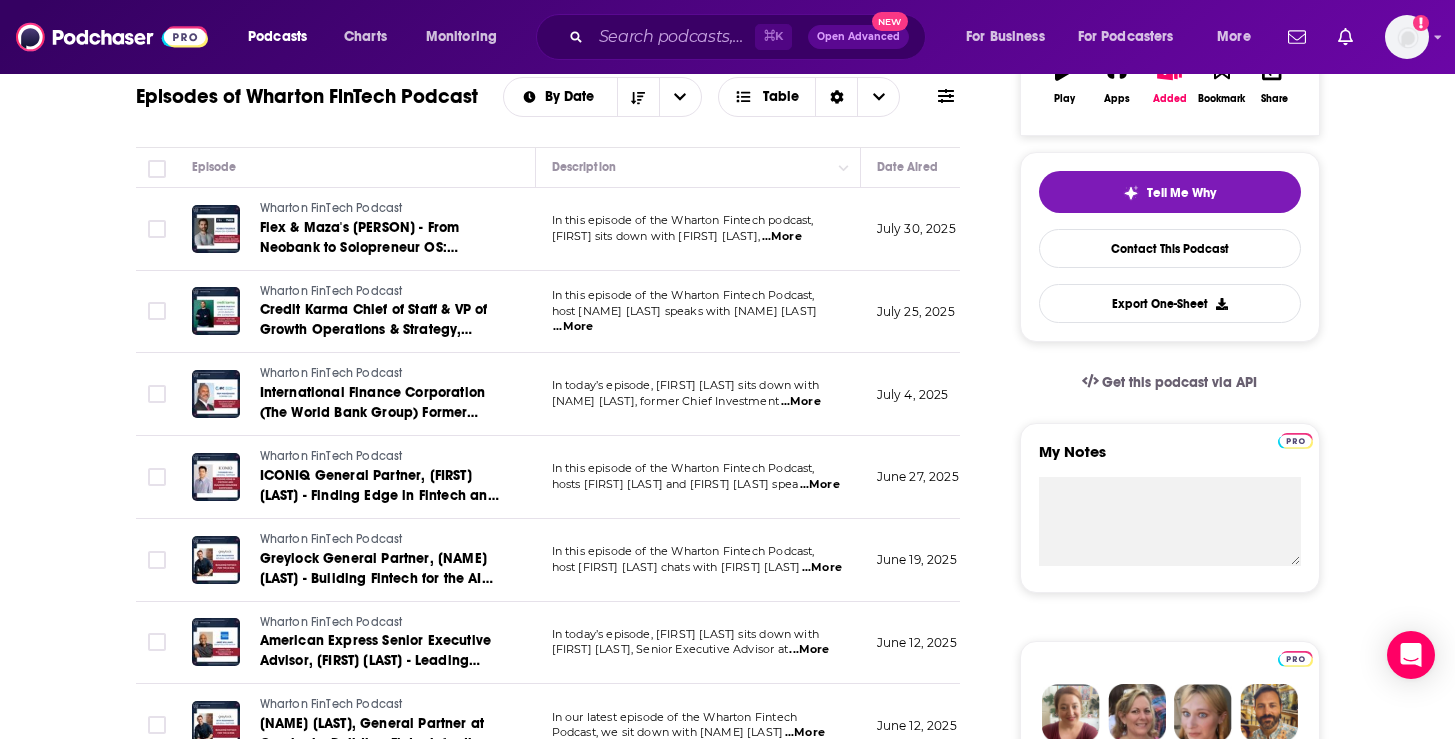 click on "...More" at bounding box center (822, 568) 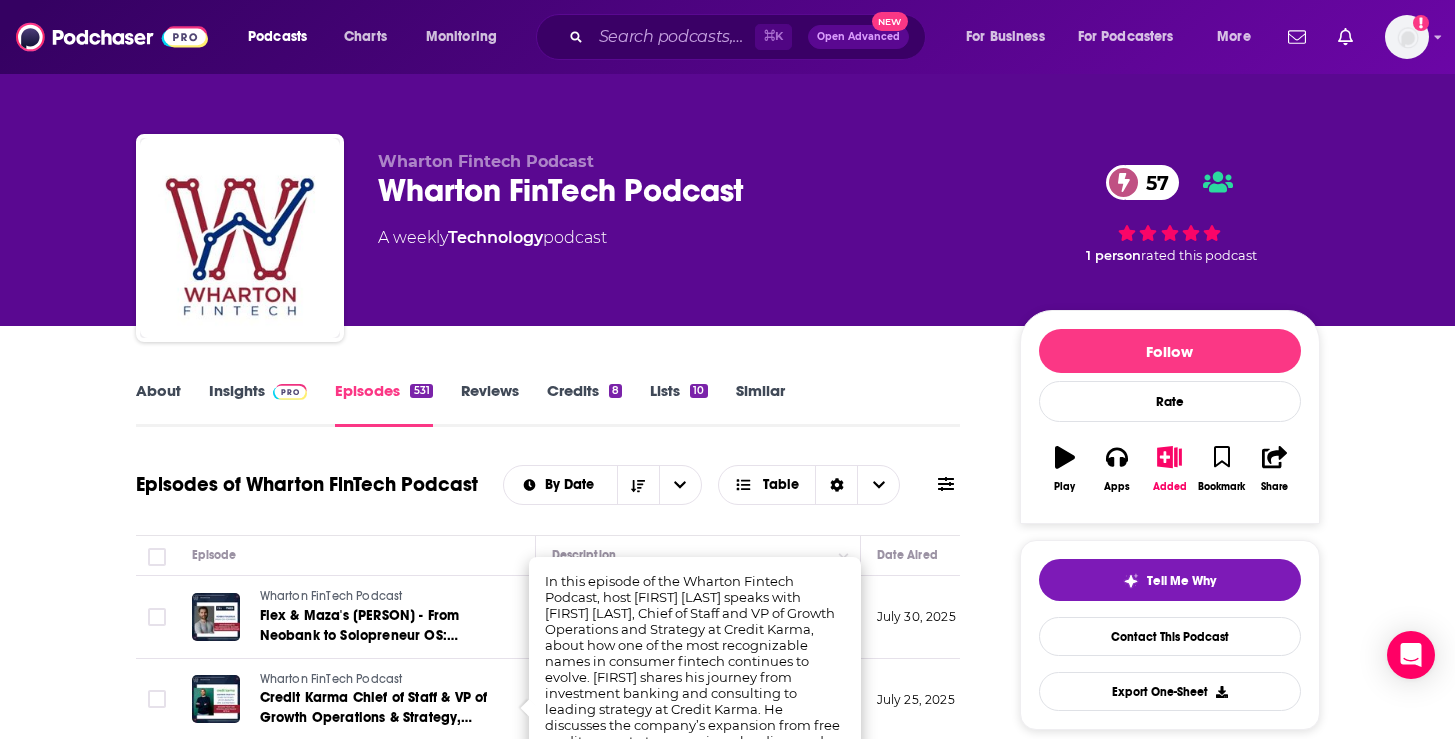 scroll, scrollTop: 258, scrollLeft: 0, axis: vertical 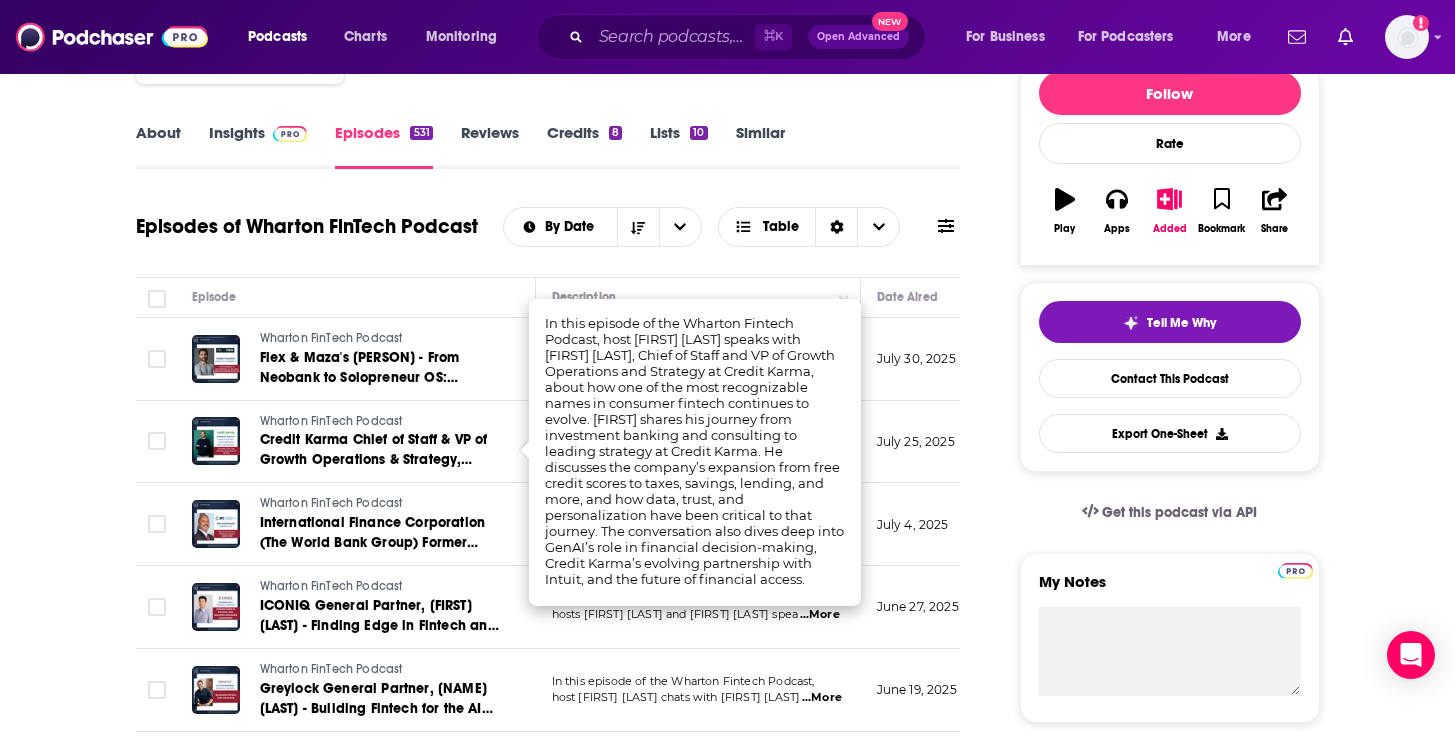 click on "Episodes of Wharton FinTech Podcast By Date Table" at bounding box center [548, 239] 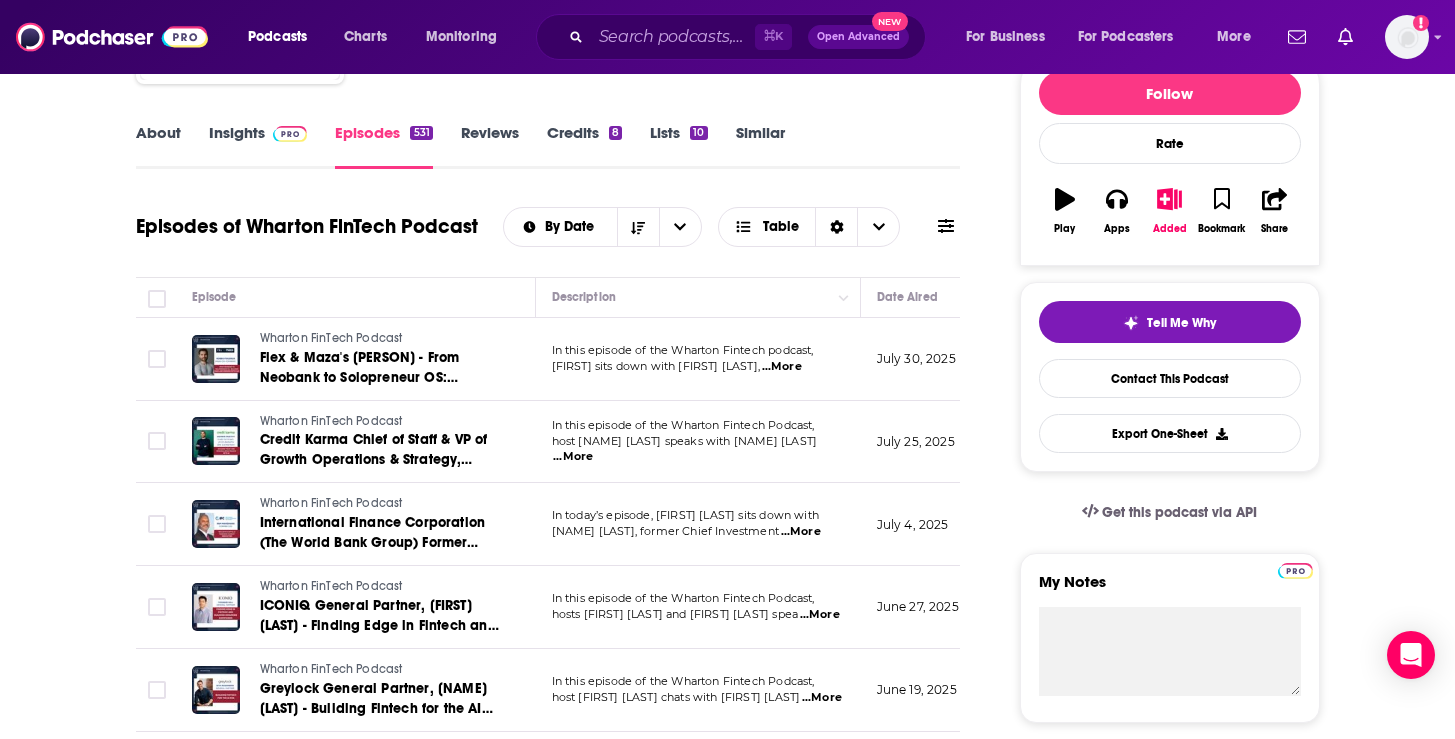 click on "...More" at bounding box center [782, 367] 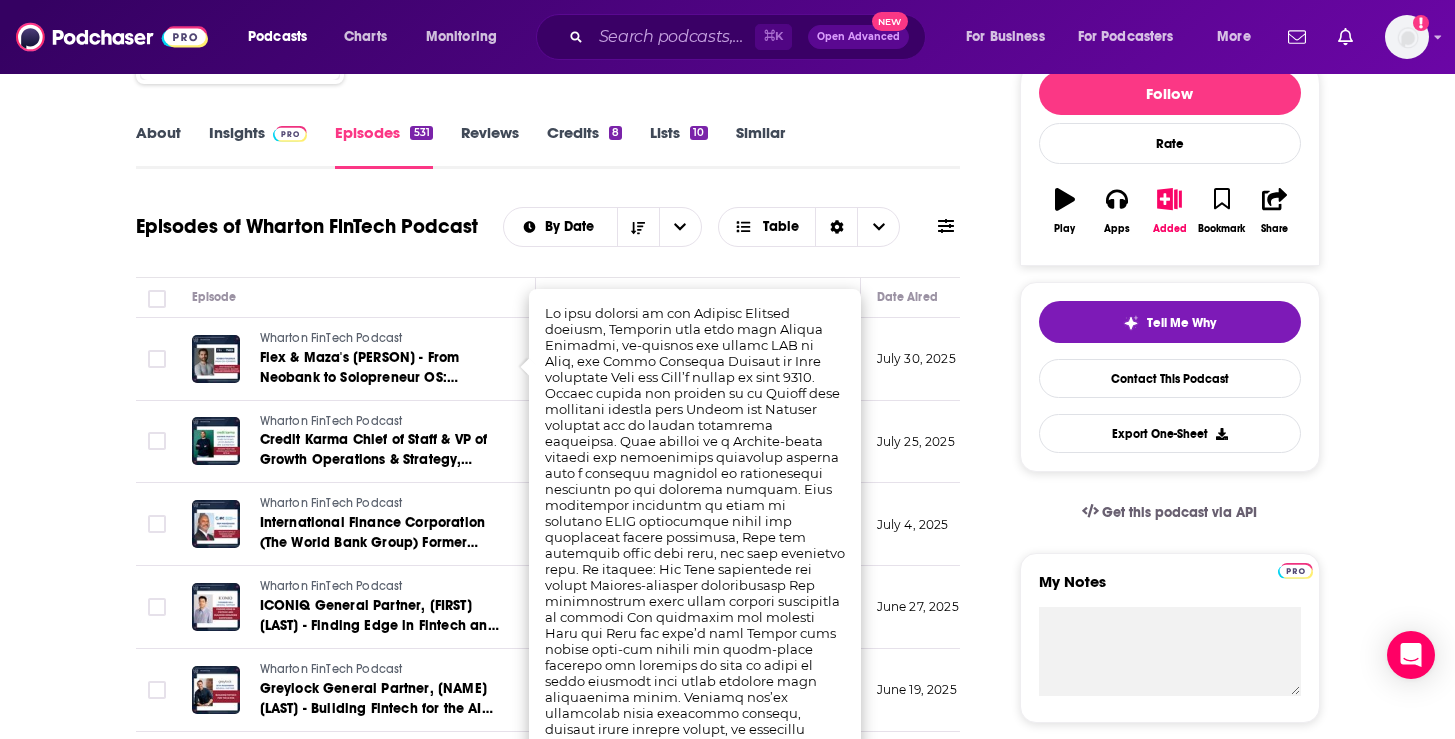 click on "Episodes of [NAME] [LAST] Podcast By Date Table Episode Description Date Aired Reach Episode Guests Length [NAME] [LAST] Podcast [NAME] & [LAST]'s [NAME] [LAST] - From Neobank to Solopreneur OS: Building [LAST] and Merging with [NAME] In this episode of the [NAME] [LAST] podcast, [NAME] sits down with [NAME] [LAST],  ...More [MONTH] 30, [YEAR] 4.4k-6.5k -- 32:30 s [NAME] [LAST] Podcast Credit Karma Chief of Staff & VP of Growth Operations & Strategy, [NAME] [LAST] - Building Trust and Personalizing Finance with AI In this episode of the [NAME] [LAST] Podcast, host [NAME] [LAST] speaks with [NAME] [LAST]  ...More [MONTH] 25, [YEAR] 1.9k-3.9k -- 40:48 s [NAME] [LAST] Podcast International Finance Corporation (The World Bank Group) Former CIO, [NAME] [LAST] - Inclusive Capital & Emerging Market Innovation In today’s episode, [NAME] [LAST] sits down with [NAME] [LAST], former Chief Investment   ...More [MONTH] 4, [YEAR] Under 2.4k -- 37:04 s  ...More -- s s" at bounding box center [728, 4387] 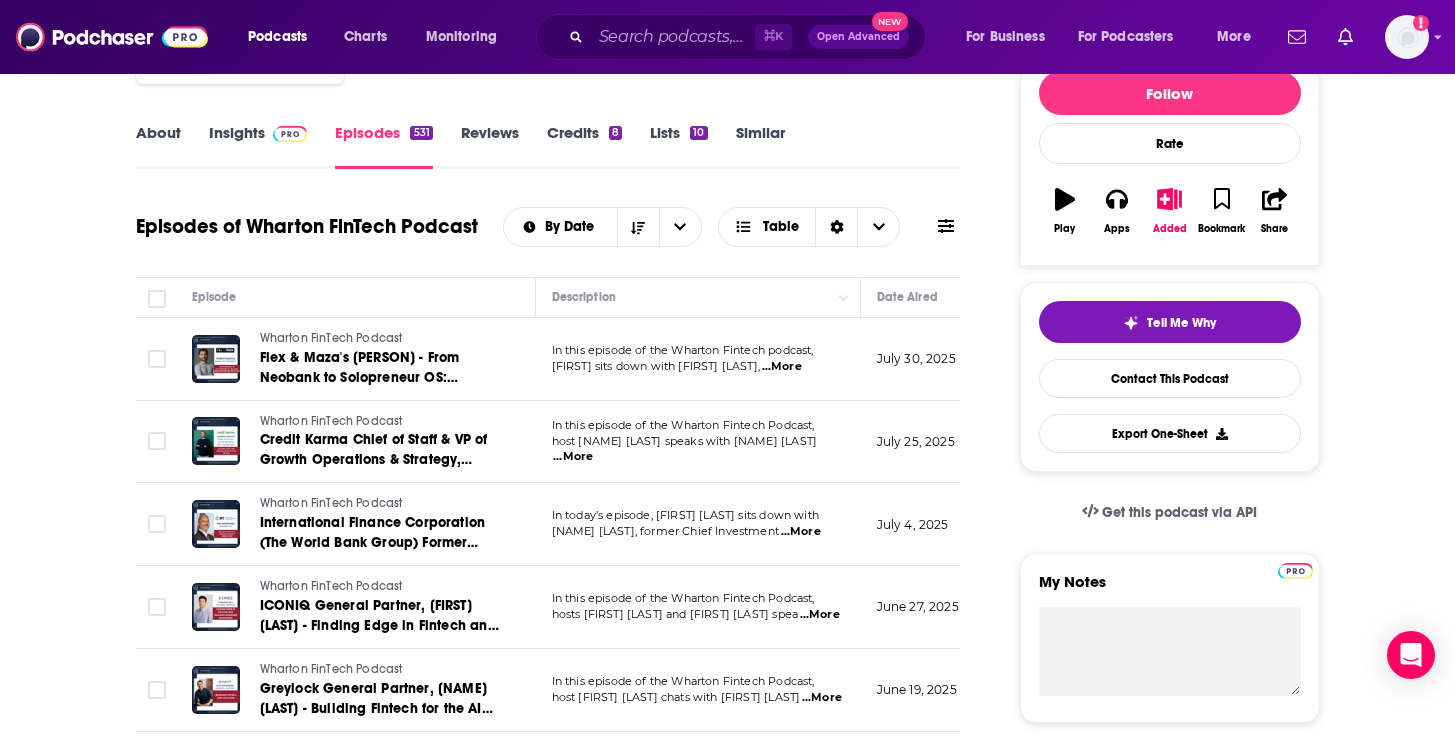 click on "...More" at bounding box center (801, 532) 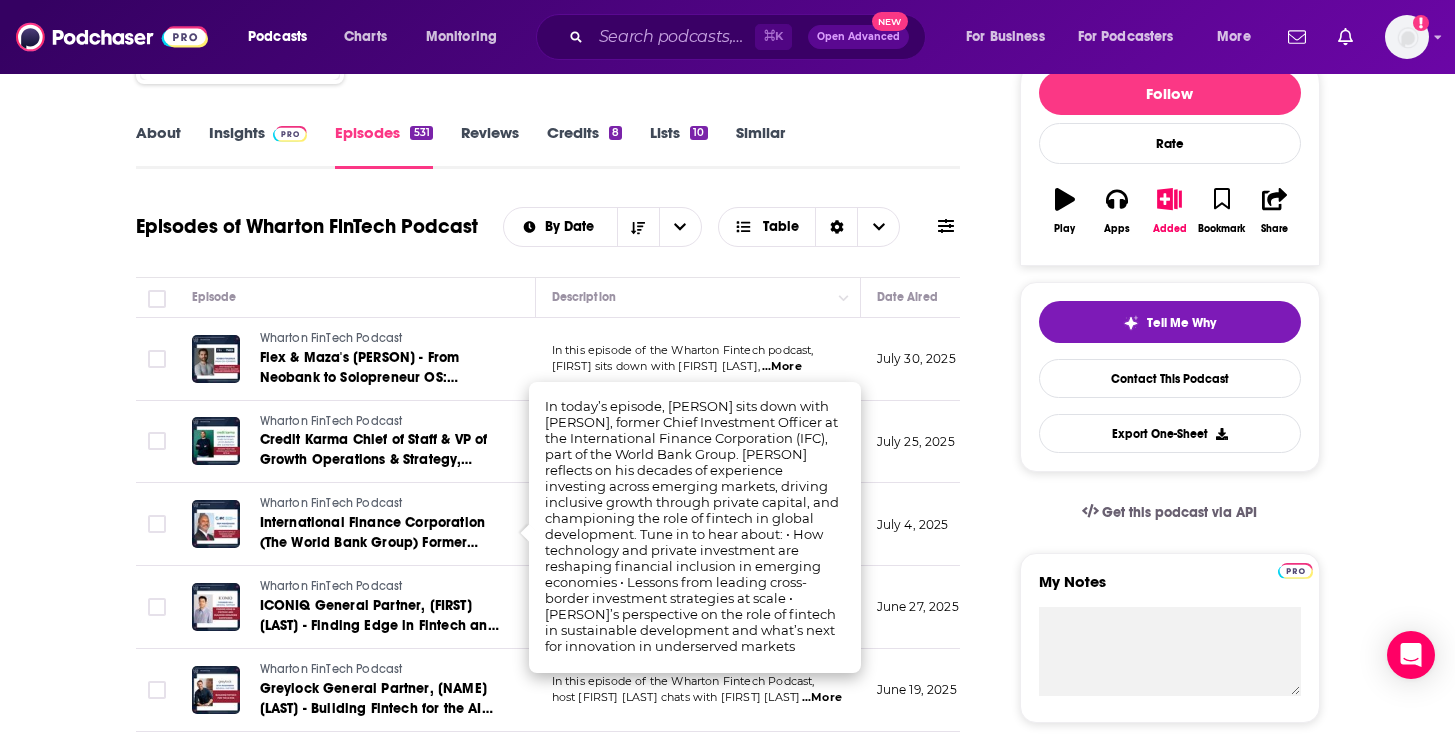 click on "Episodes of [NAME] [LAST] Podcast By Date Table Episode Description Date Aired Reach Episode Guests Length [NAME] [LAST] Podcast [NAME] & [LAST]'s [NAME] [LAST] - From Neobank to Solopreneur OS: Building [LAST] and Merging with [NAME] In this episode of the [NAME] [LAST] podcast, [NAME] sits down with [NAME] [LAST],  ...More [MONTH] 30, [YEAR] 4.4k-6.5k -- 32:30 s [NAME] [LAST] Podcast Credit Karma Chief of Staff & VP of Growth Operations & Strategy, [NAME] [LAST] - Building Trust and Personalizing Finance with AI In this episode of the [NAME] [LAST] Podcast, host [NAME] [LAST] speaks with [NAME] [LAST]  ...More [MONTH] 25, [YEAR] 1.9k-3.9k -- 40:48 s [NAME] [LAST] Podcast International Finance Corporation (The World Bank Group) Former CIO, [NAME] [LAST] - Inclusive Capital & Emerging Market Innovation In today’s episode, [NAME] [LAST] sits down with [NAME] [LAST], former Chief Investment   ...More [MONTH] 4, [YEAR] Under 2.4k -- 37:04 s  ...More -- s s" at bounding box center [728, 4387] 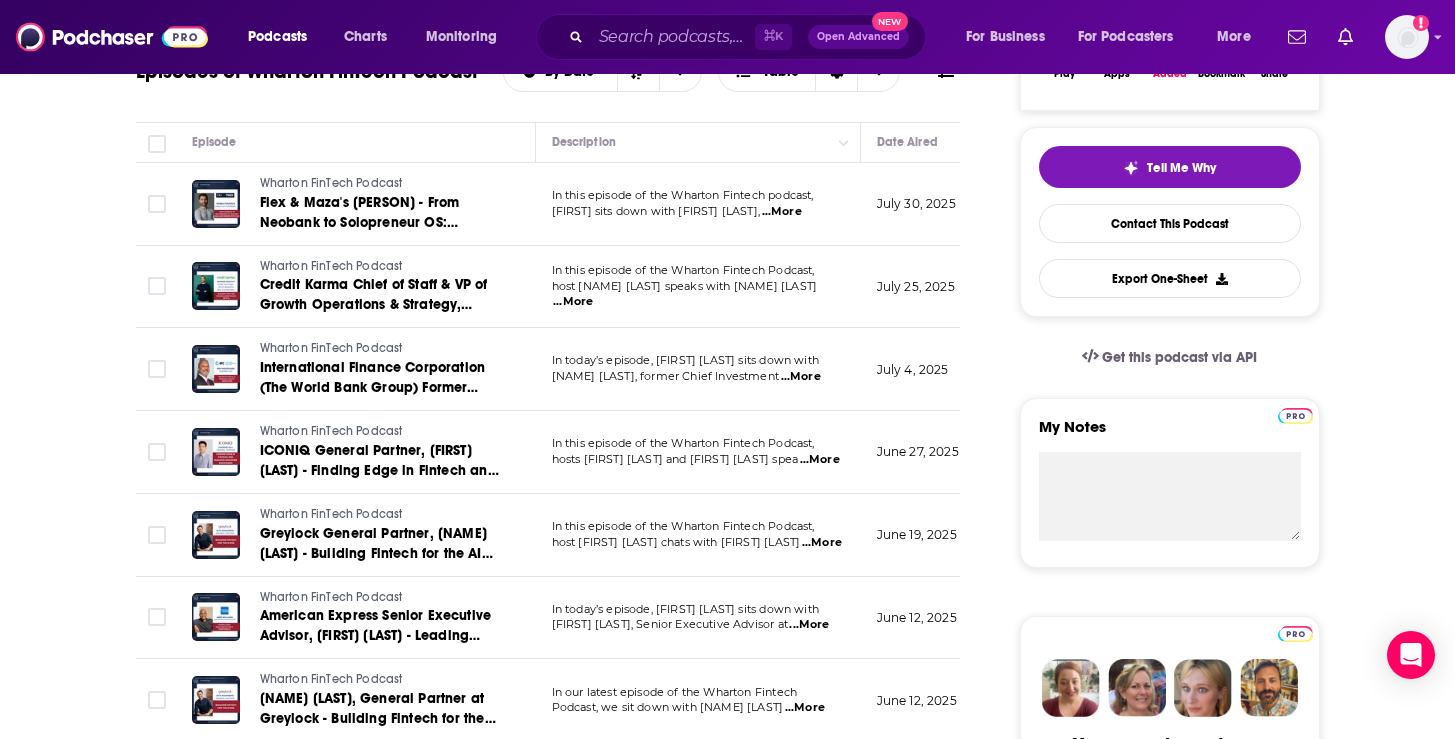 scroll, scrollTop: 612, scrollLeft: 0, axis: vertical 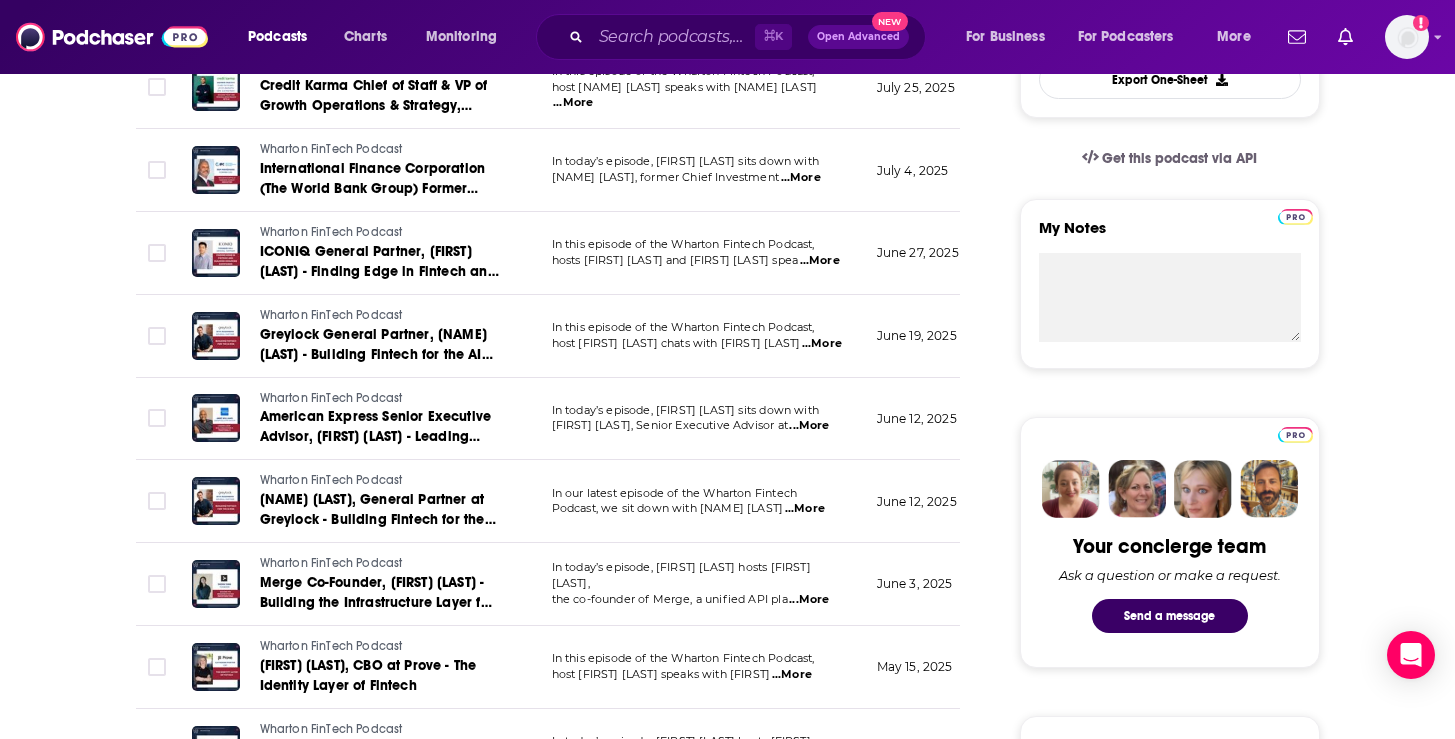 click on "...More" at bounding box center [809, 600] 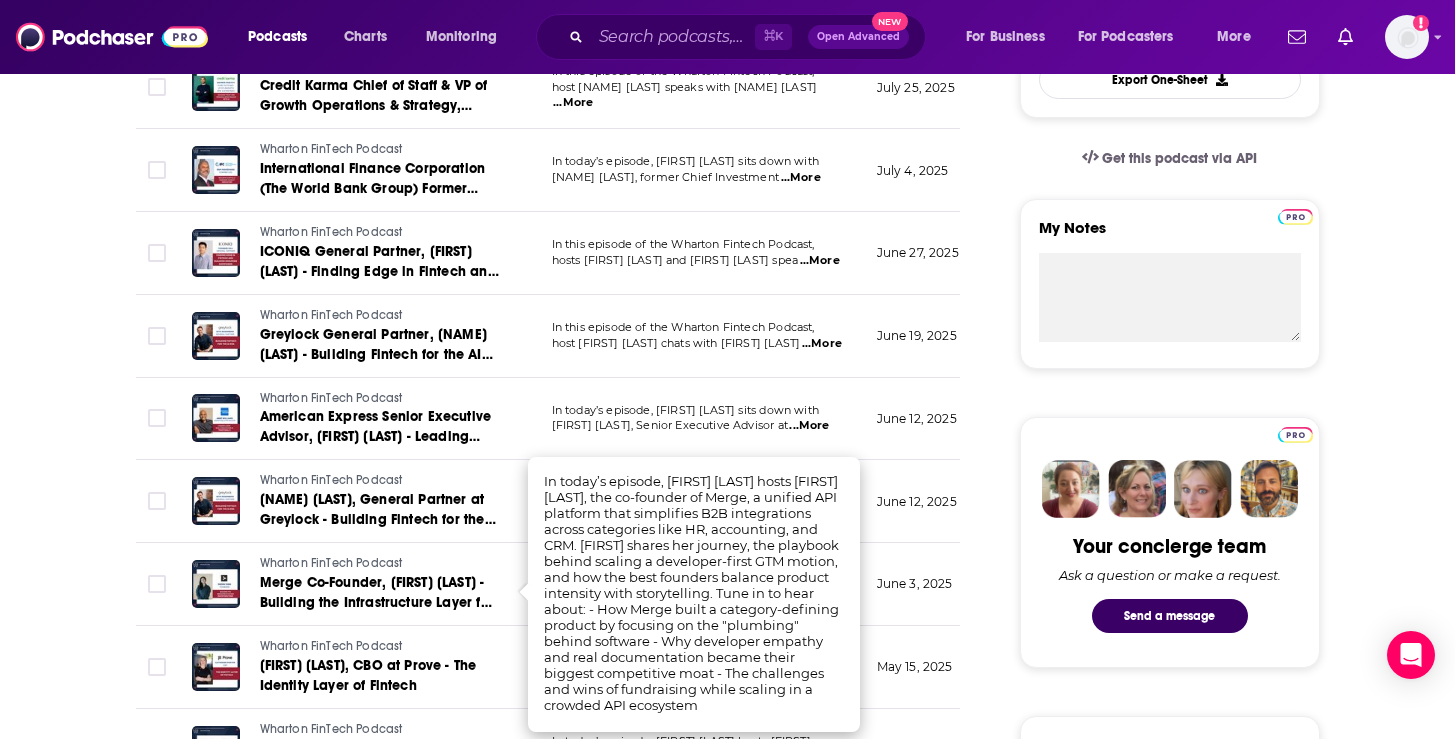 click on "Episodes of [NAME] [LAST] Podcast By Date Table Episode Description Date Aired Reach Episode Guests Length [NAME] [LAST] Podcast [NAME] & [LAST]'s [NAME] [LAST] - From Neobank to Solopreneur OS: Building [LAST] and Merging with [NAME] In this episode of the [NAME] [LAST] podcast, [NAME] sits down with [NAME] [LAST],  ...More [MONTH] 30, [YEAR] 4.4k-6.5k -- 32:30 s [NAME] [LAST] Podcast Credit Karma Chief of Staff & VP of Growth Operations & Strategy, [NAME] [LAST] - Building Trust and Personalizing Finance with AI In this episode of the [NAME] [LAST] Podcast, host [NAME] [LAST] speaks with [NAME] [LAST]  ...More [MONTH] 25, [YEAR] 1.9k-3.9k -- 40:48 s [NAME] [LAST] Podcast International Finance Corporation (The World Bank Group) Former CIO, [NAME] [LAST] - Inclusive Capital & Emerging Market Innovation In today’s episode, [NAME] [LAST] sits down with [NAME] [LAST], former Chief Investment   ...More [MONTH] 4, [YEAR] Under 2.4k -- 37:04 s  ...More -- s s" at bounding box center (727, 4033) 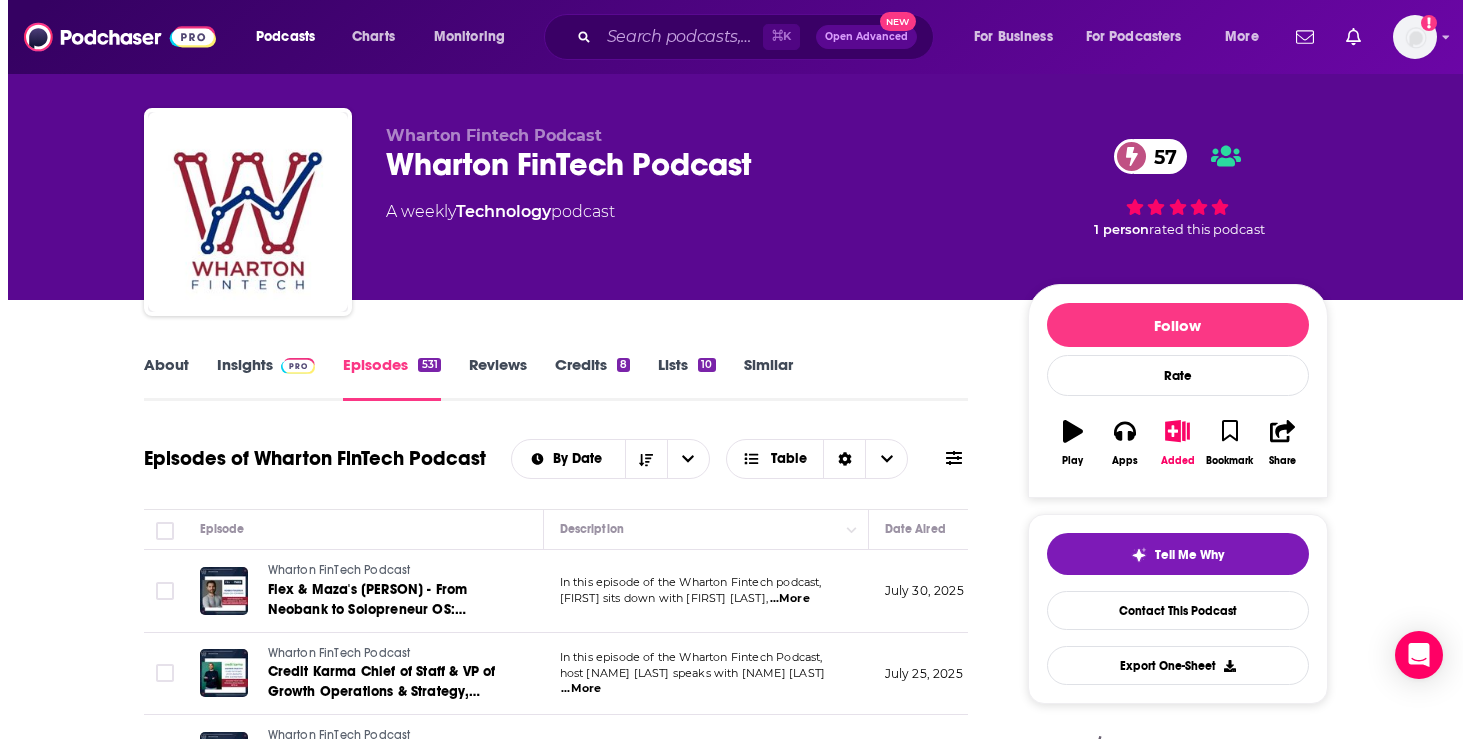 scroll, scrollTop: 0, scrollLeft: 0, axis: both 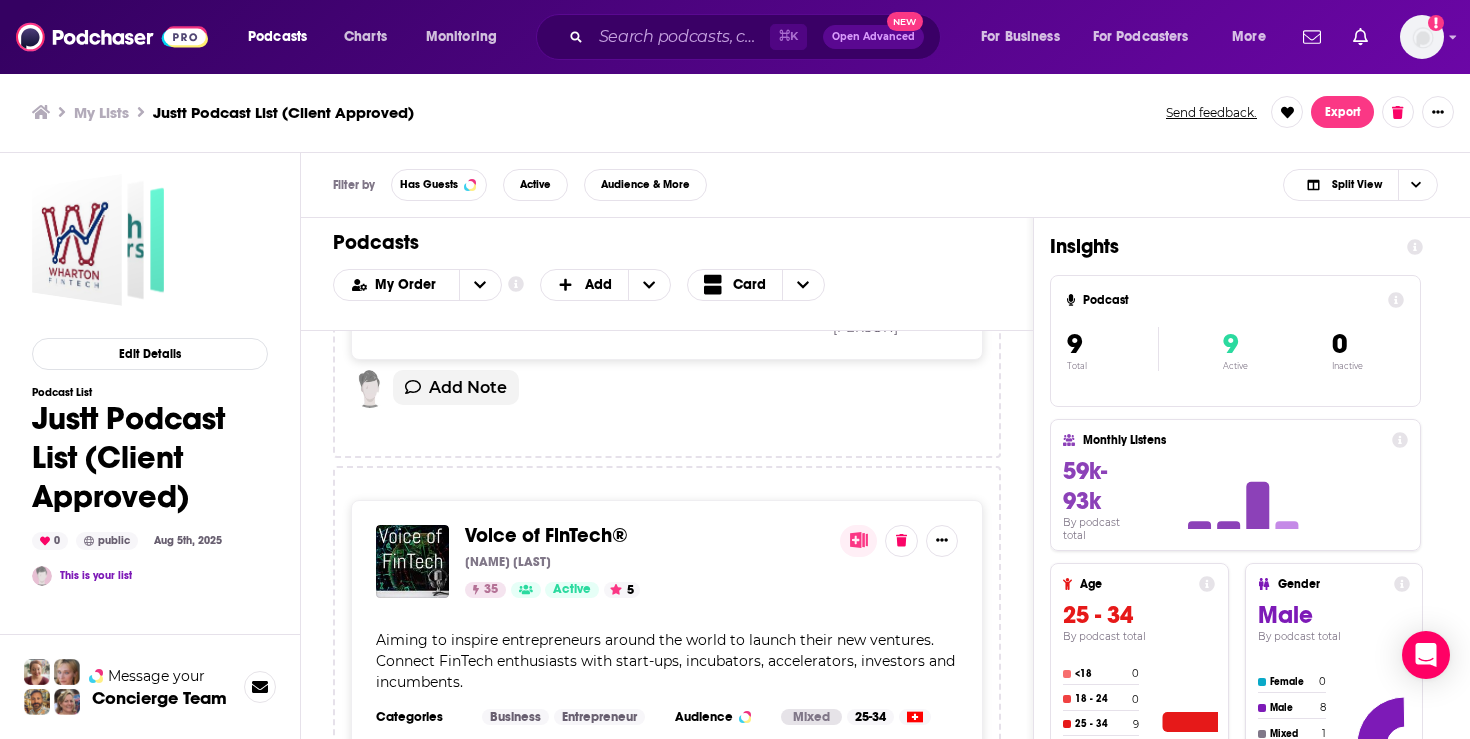 click on "⌘  K Open Advanced New" at bounding box center (738, 37) 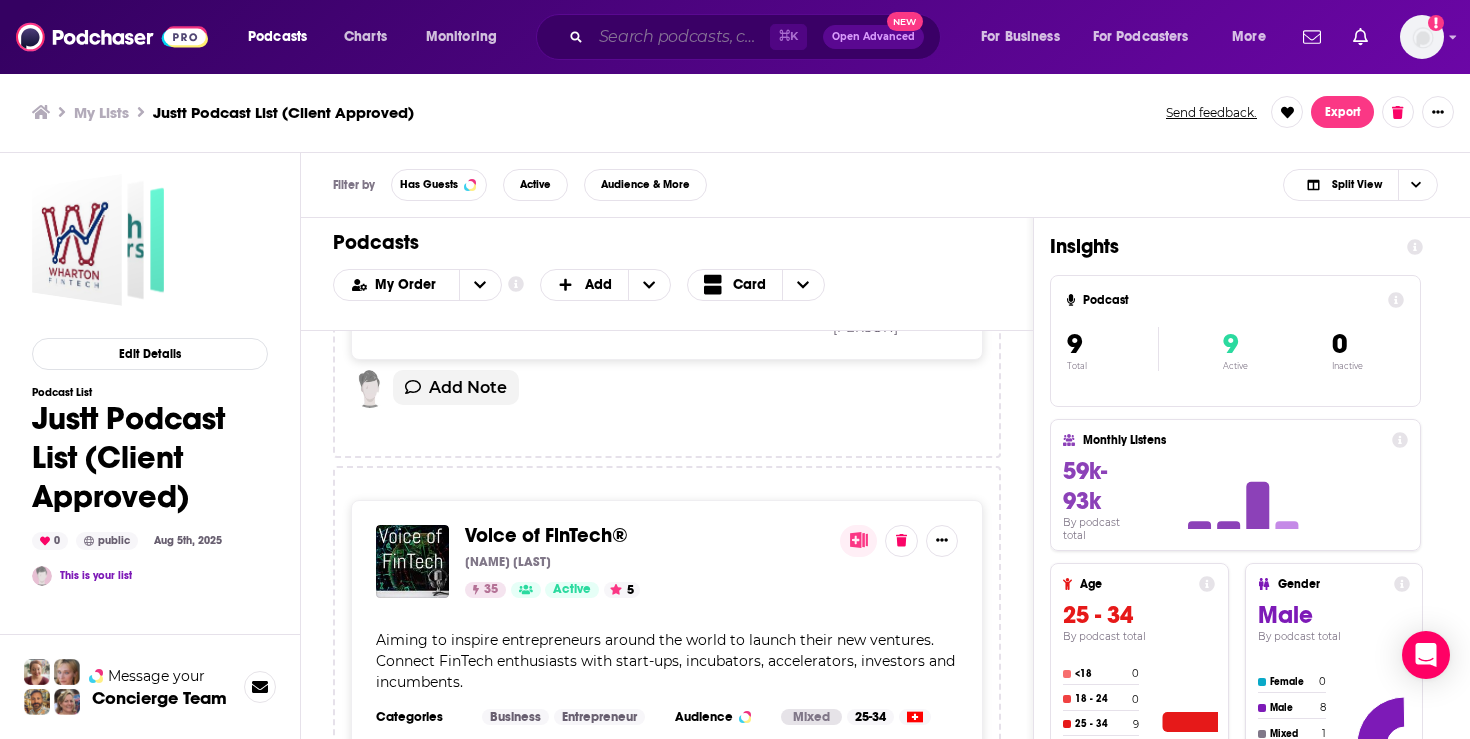 click at bounding box center (680, 37) 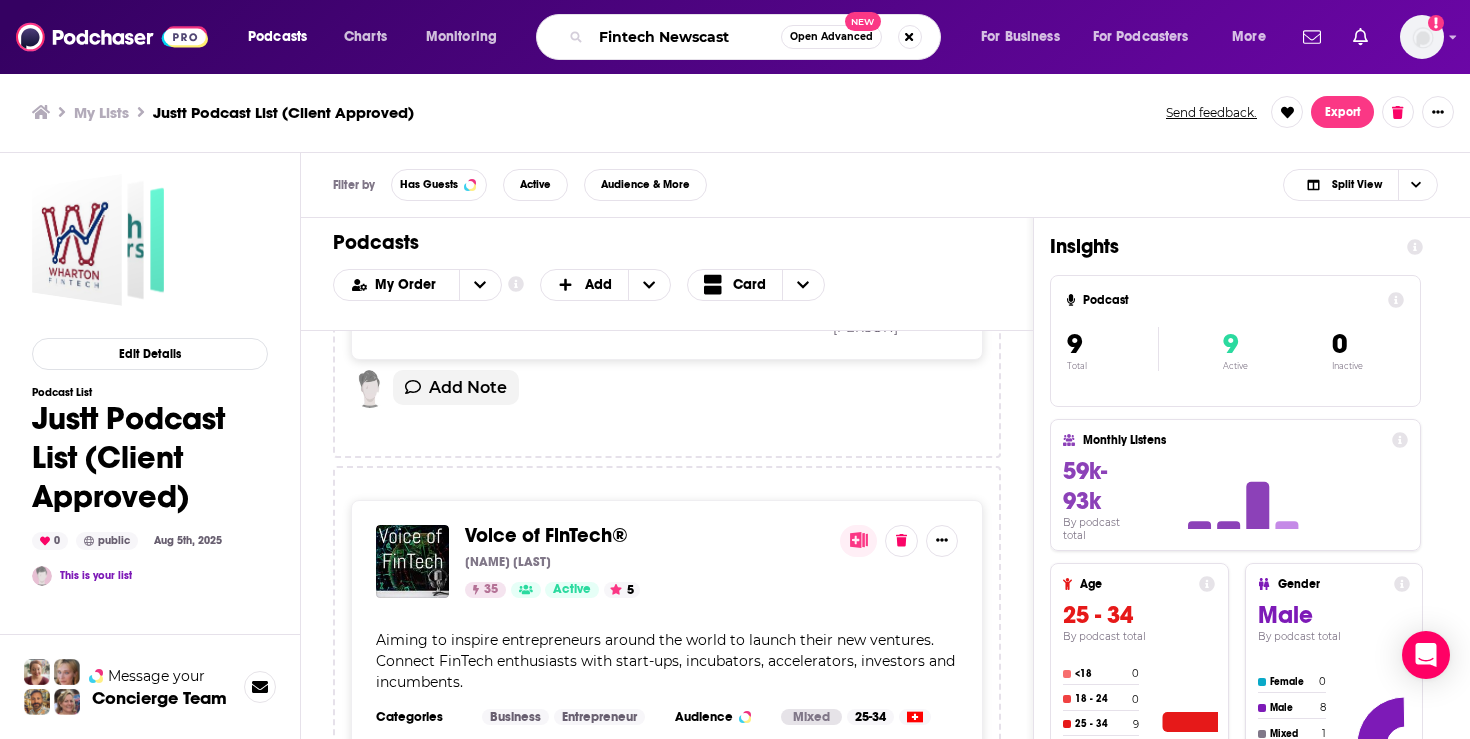 type on "Fintech Newscast" 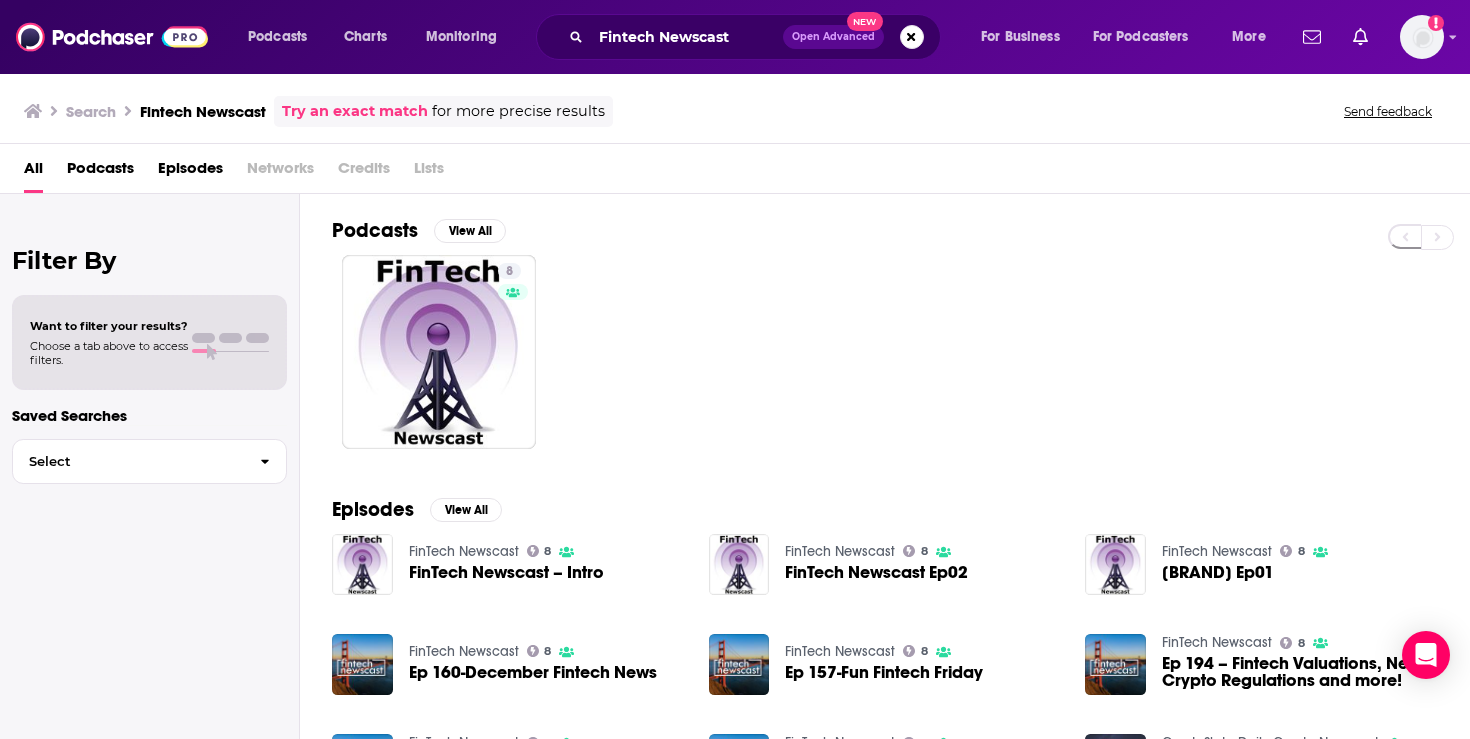 click on "FinTech Newscast" at bounding box center (464, 551) 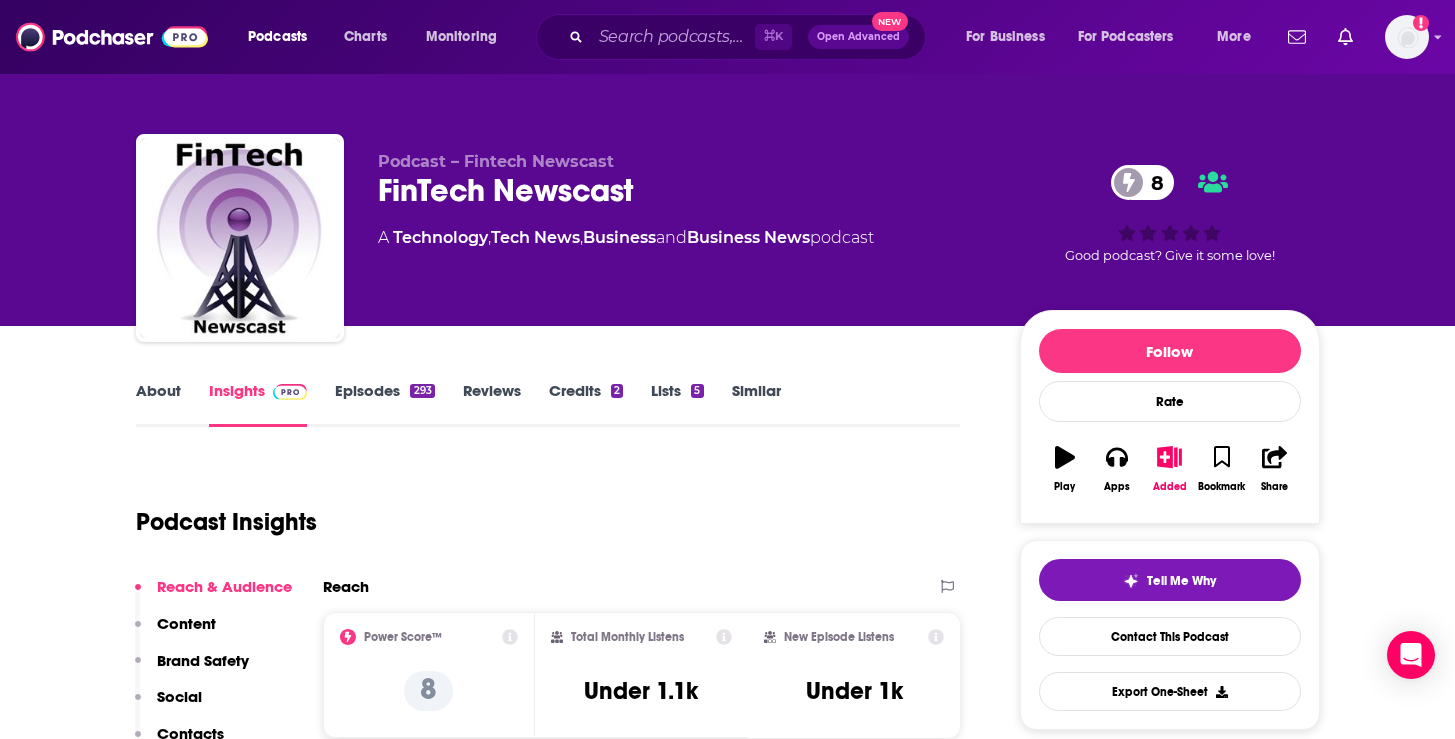 click on "Credits 2" at bounding box center (586, 404) 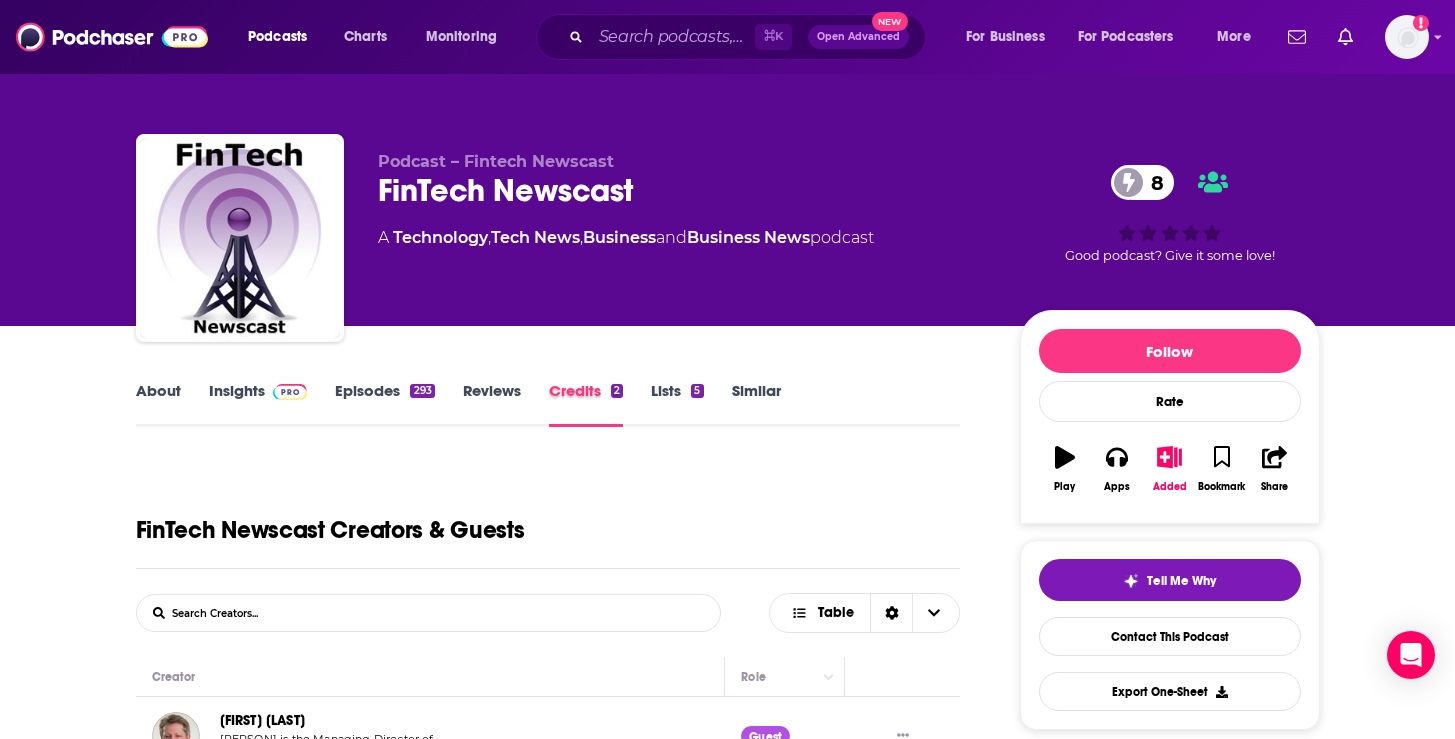 click on "Credits 2" at bounding box center (600, 404) 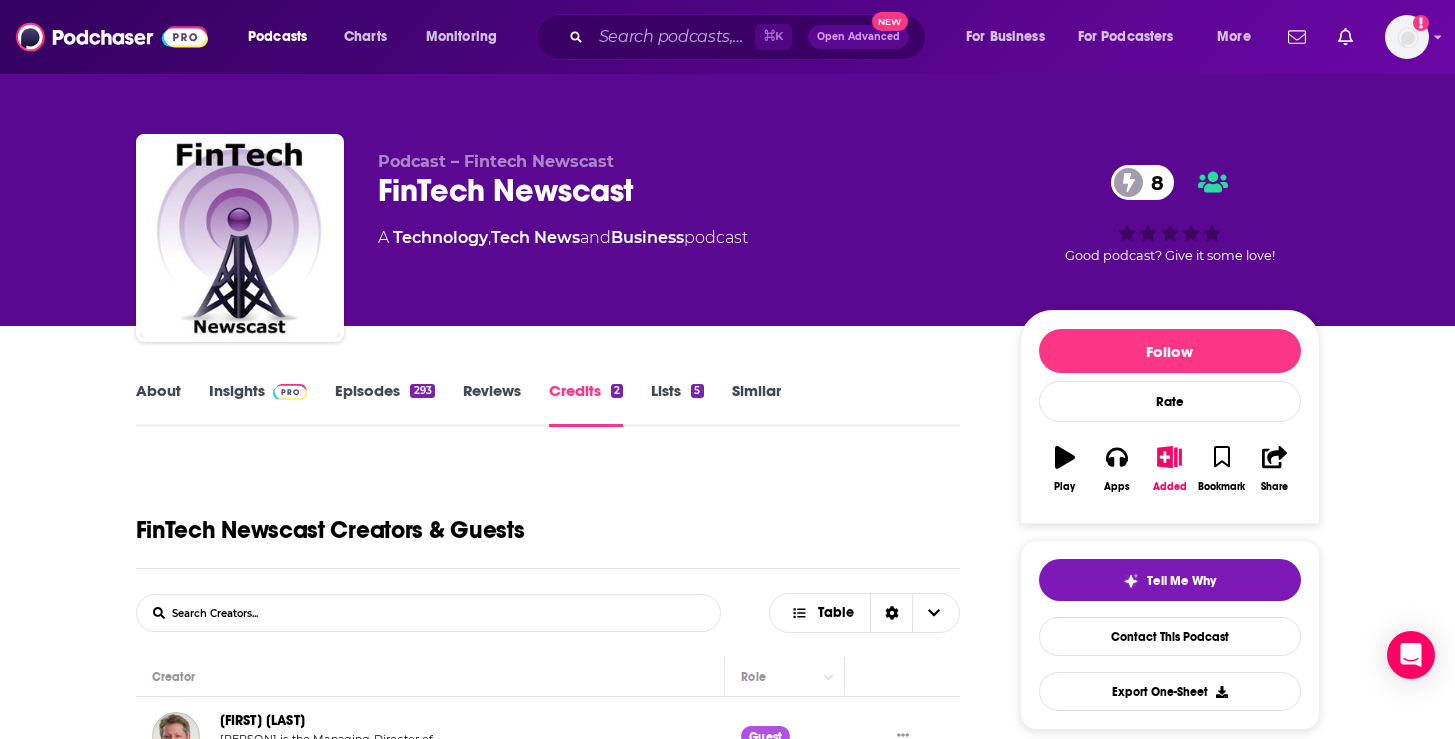 click on "Lists 5" at bounding box center (677, 404) 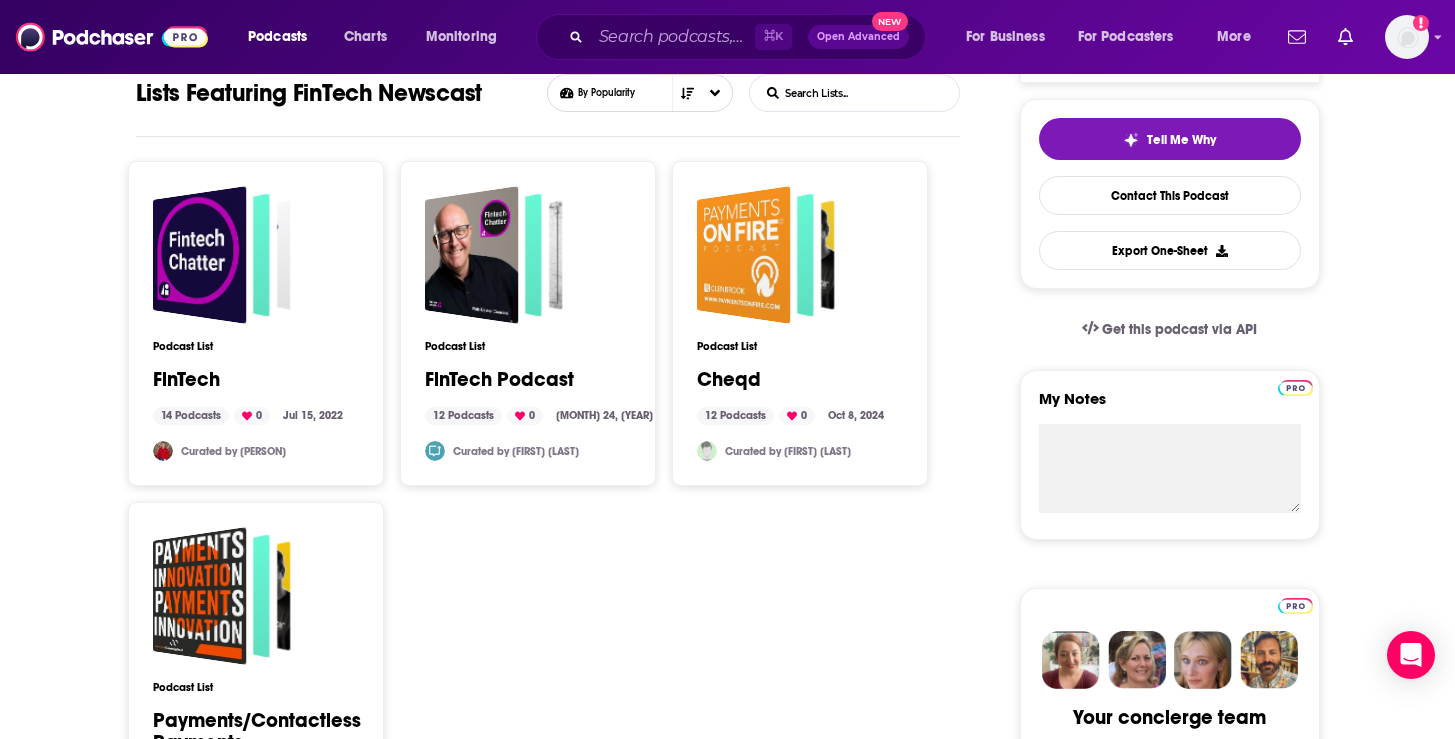 scroll, scrollTop: 1053, scrollLeft: 0, axis: vertical 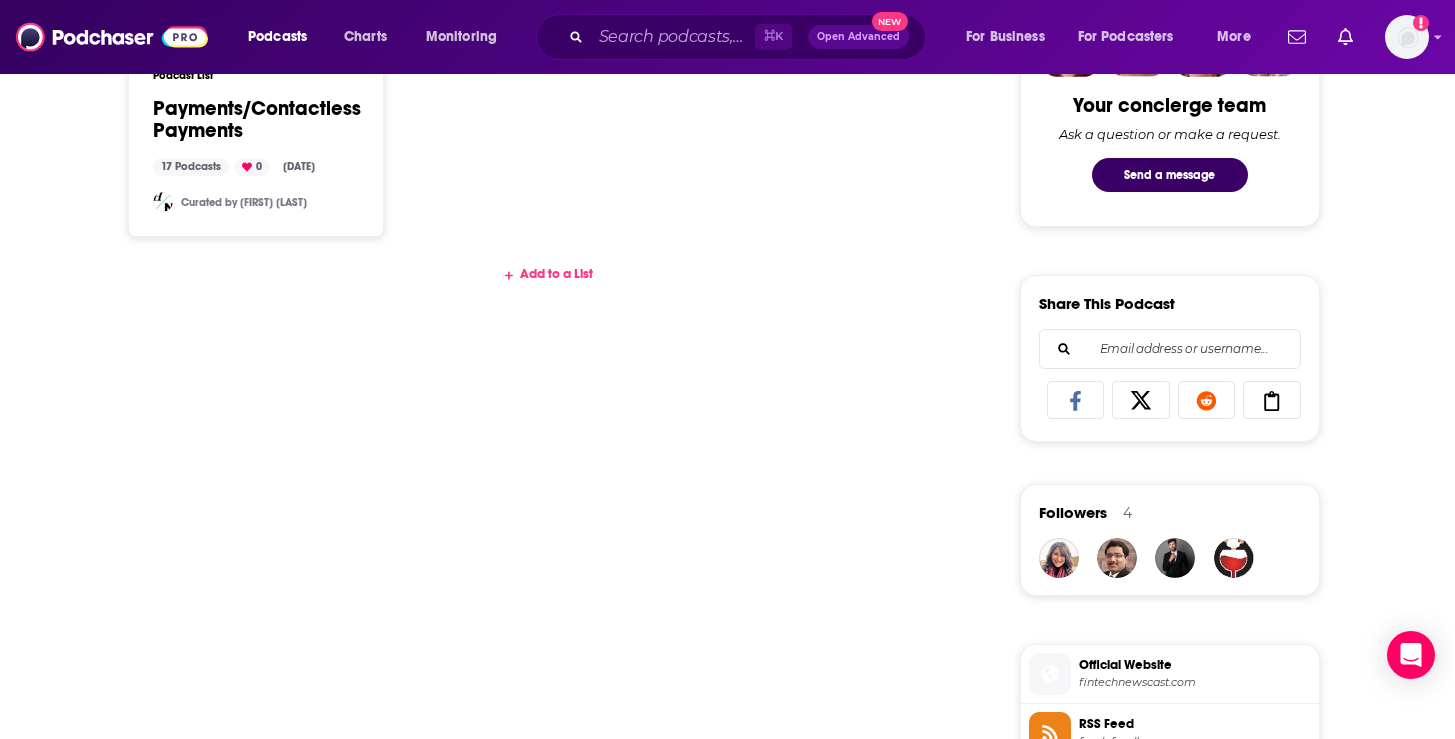 click on "Add to a List" at bounding box center [548, 274] 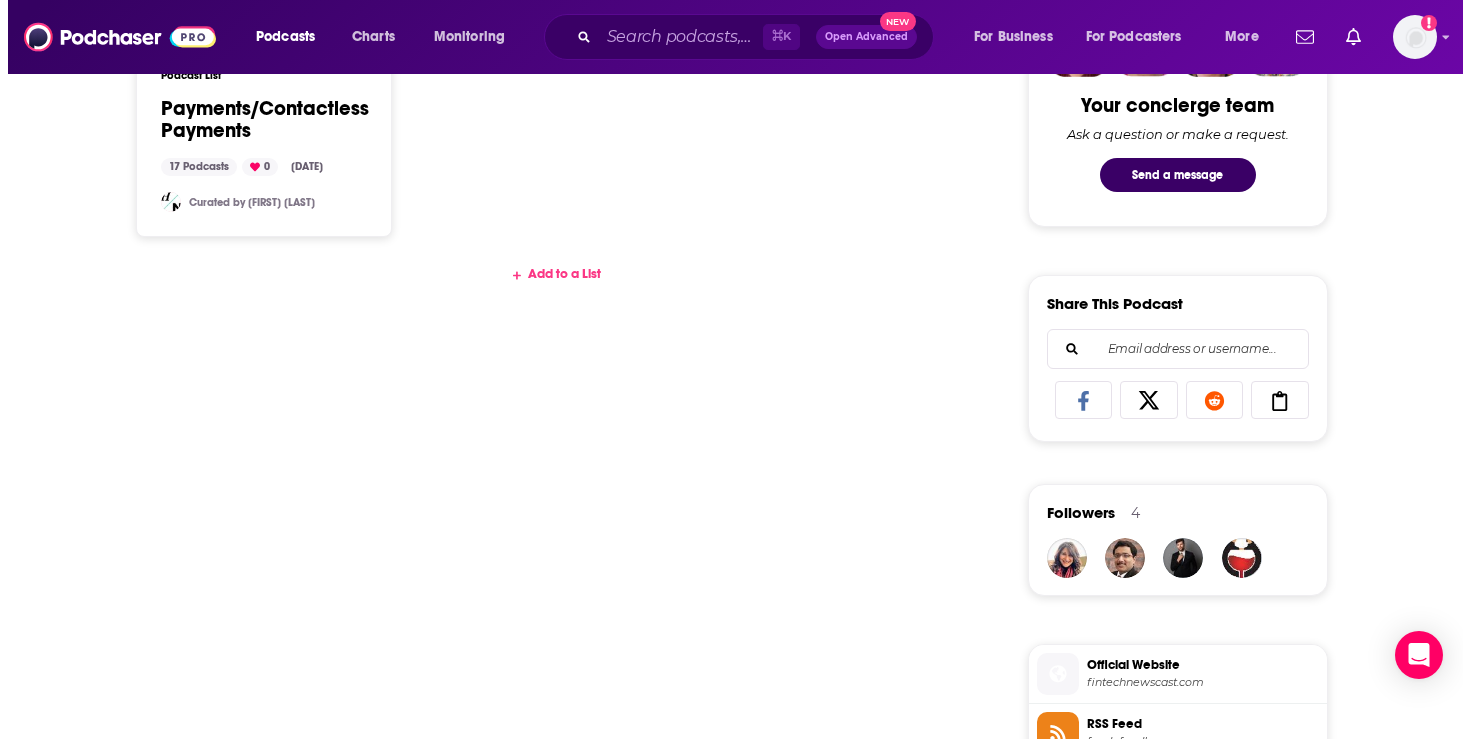 scroll, scrollTop: 0, scrollLeft: 0, axis: both 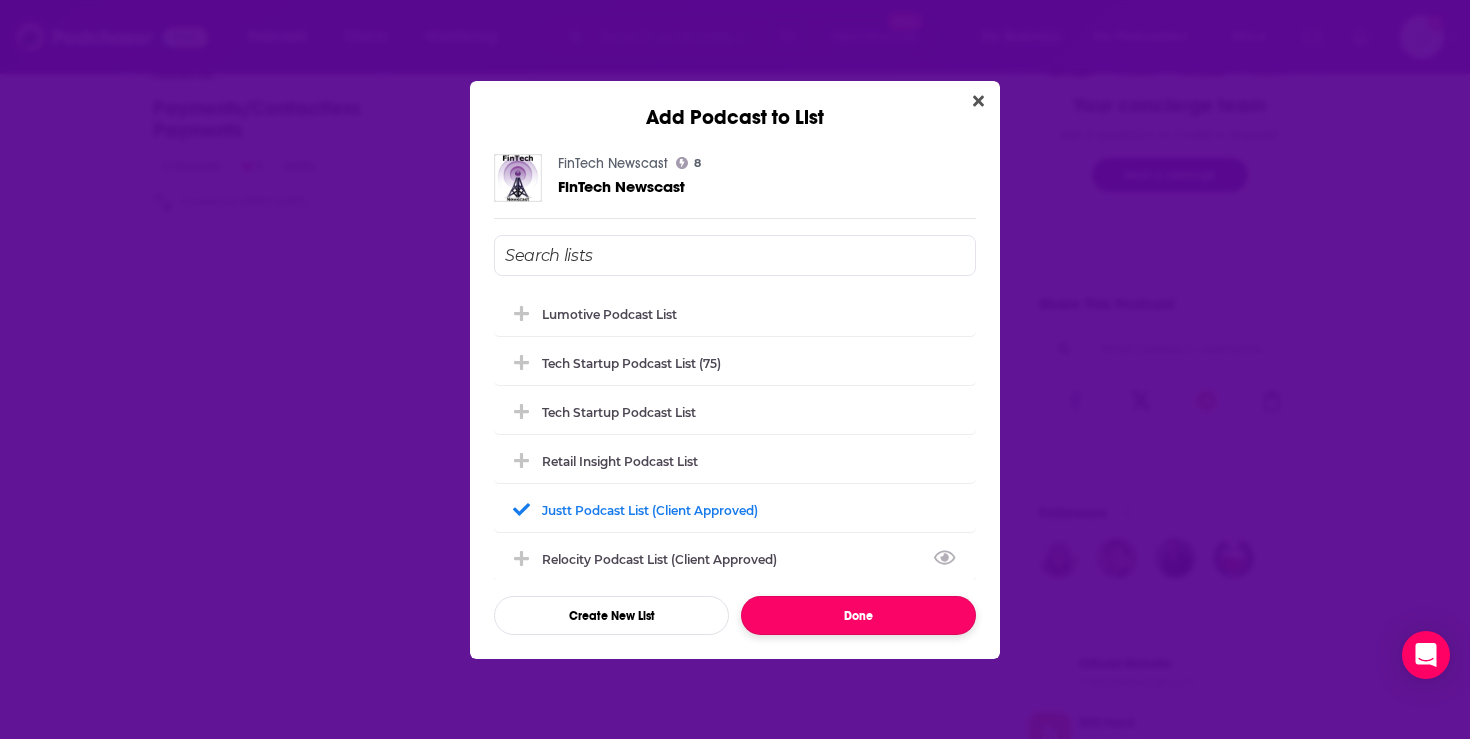 click on "Done" at bounding box center (858, 615) 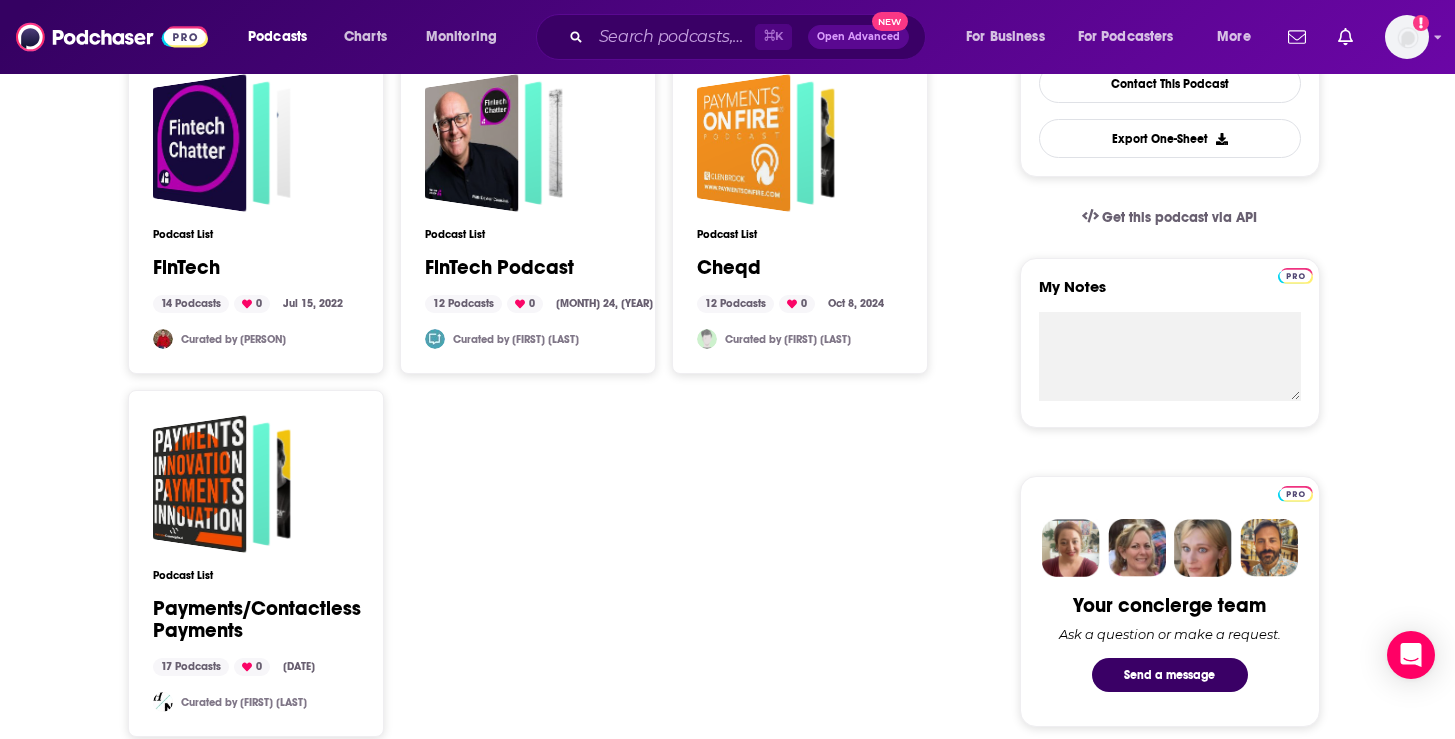 scroll, scrollTop: 623, scrollLeft: 0, axis: vertical 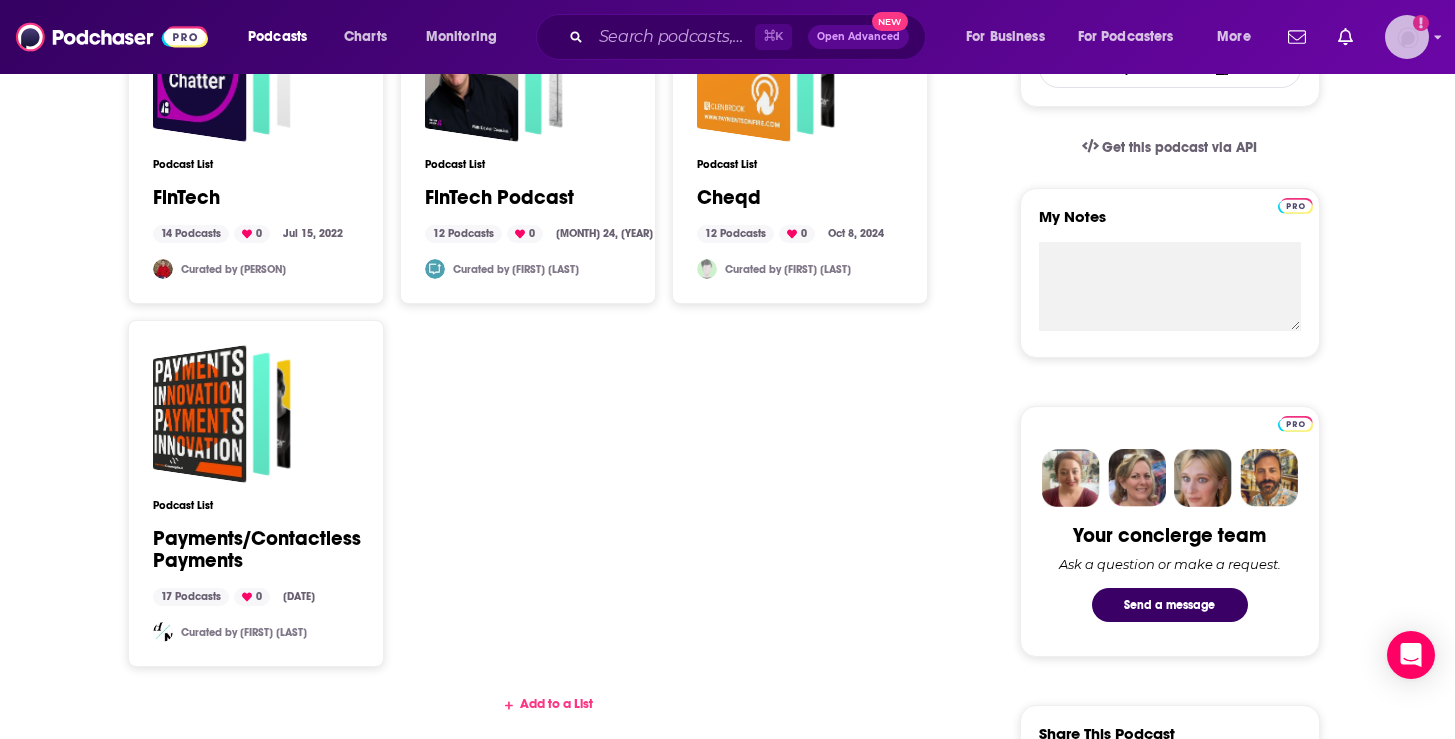 click 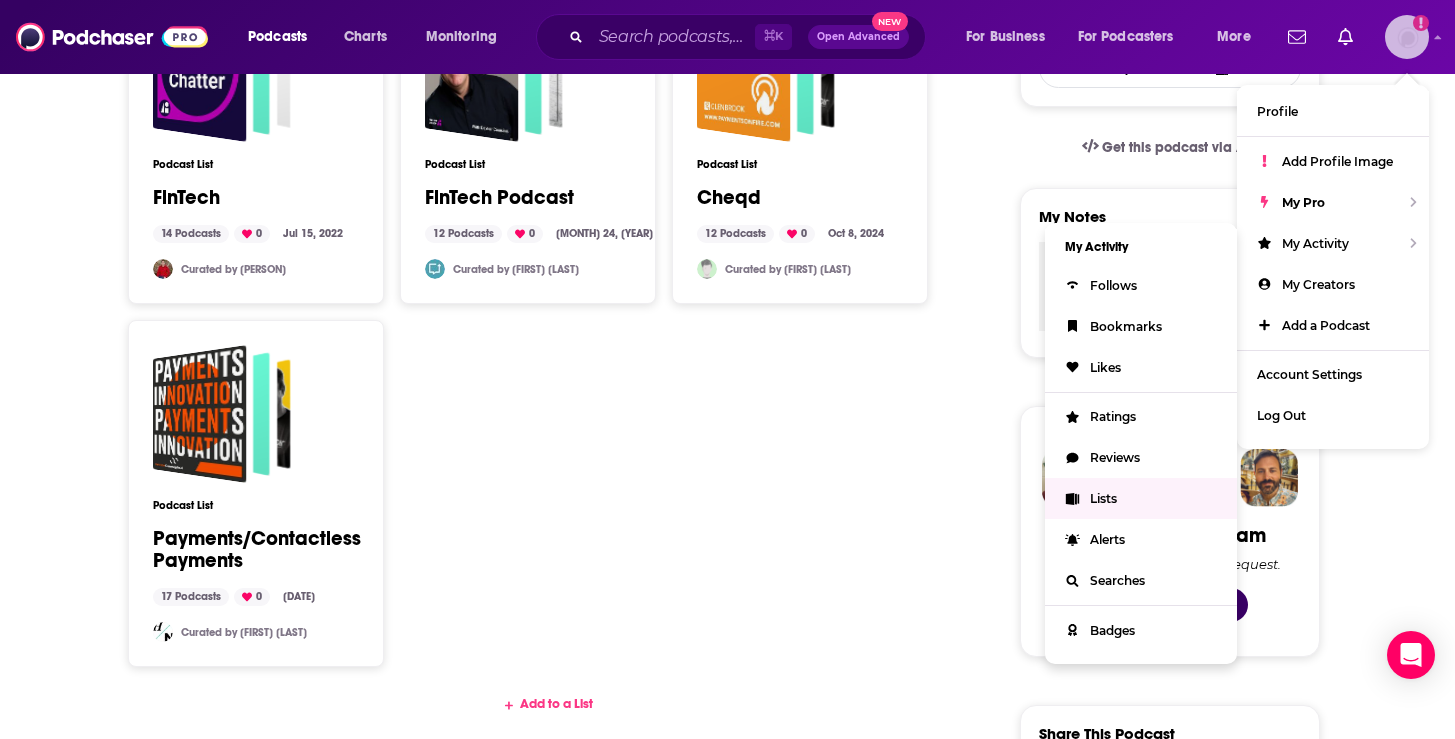 click on "Lists" at bounding box center (1103, 498) 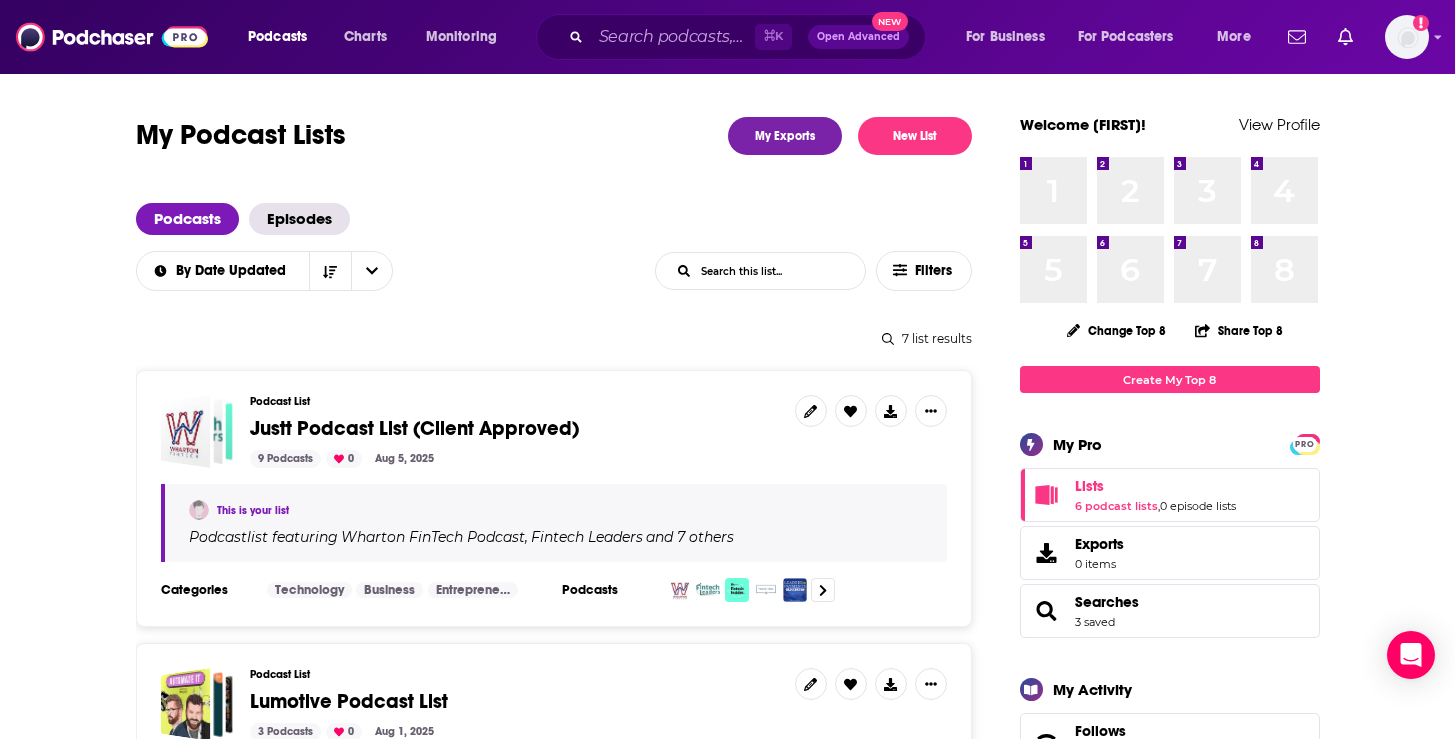 scroll, scrollTop: 4, scrollLeft: 0, axis: vertical 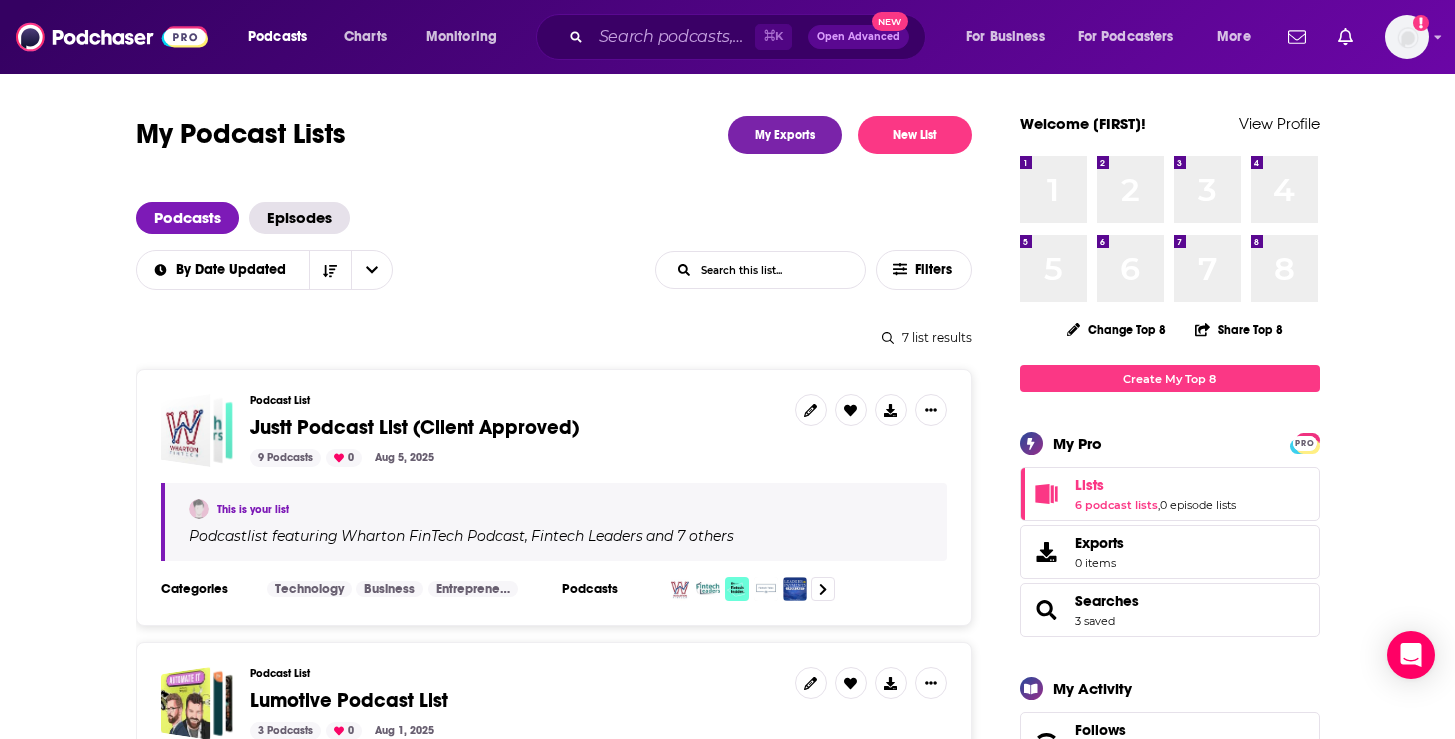 click on "Podcast List [NAME] Podcast List (Client Approved) 9   Podcasts 0 [MONTH] 5, [YEAR]" at bounding box center [514, 430] 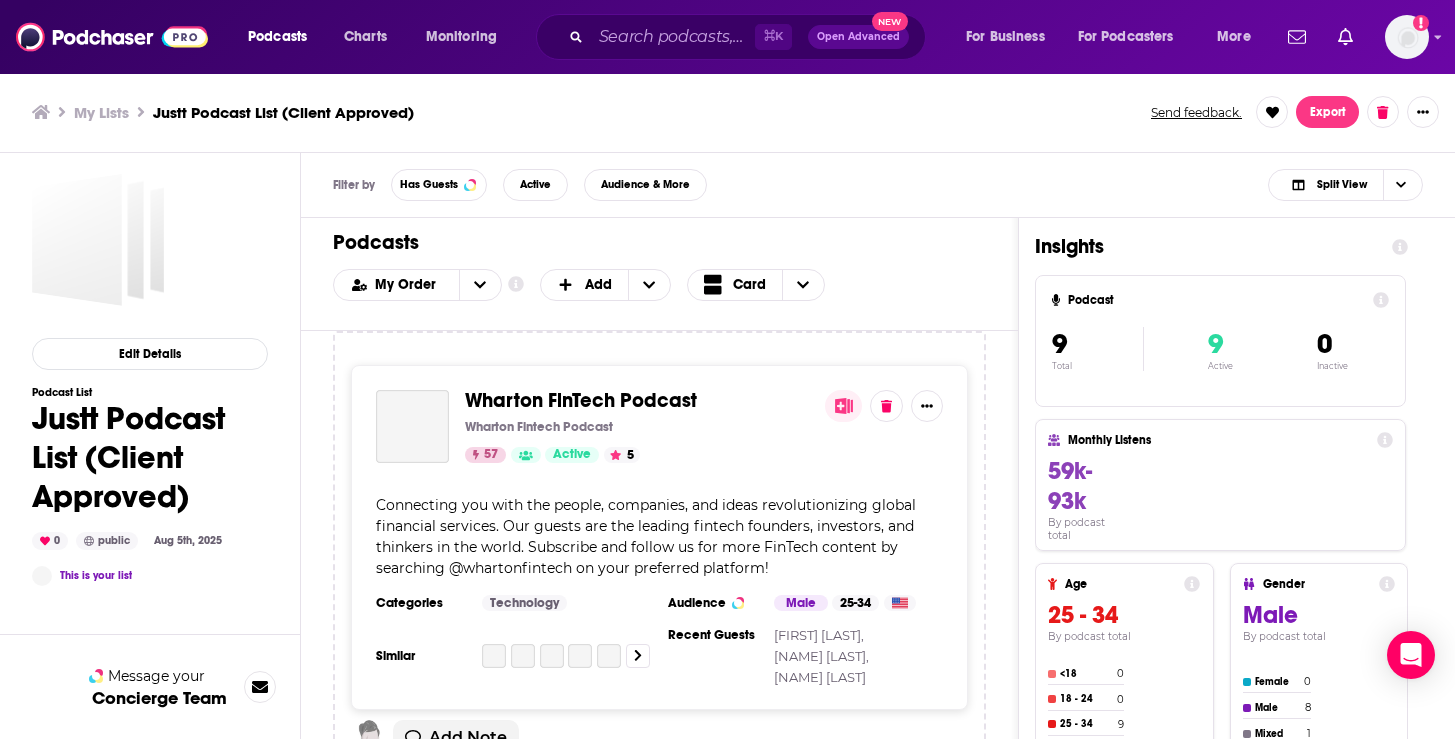 scroll, scrollTop: 0, scrollLeft: 0, axis: both 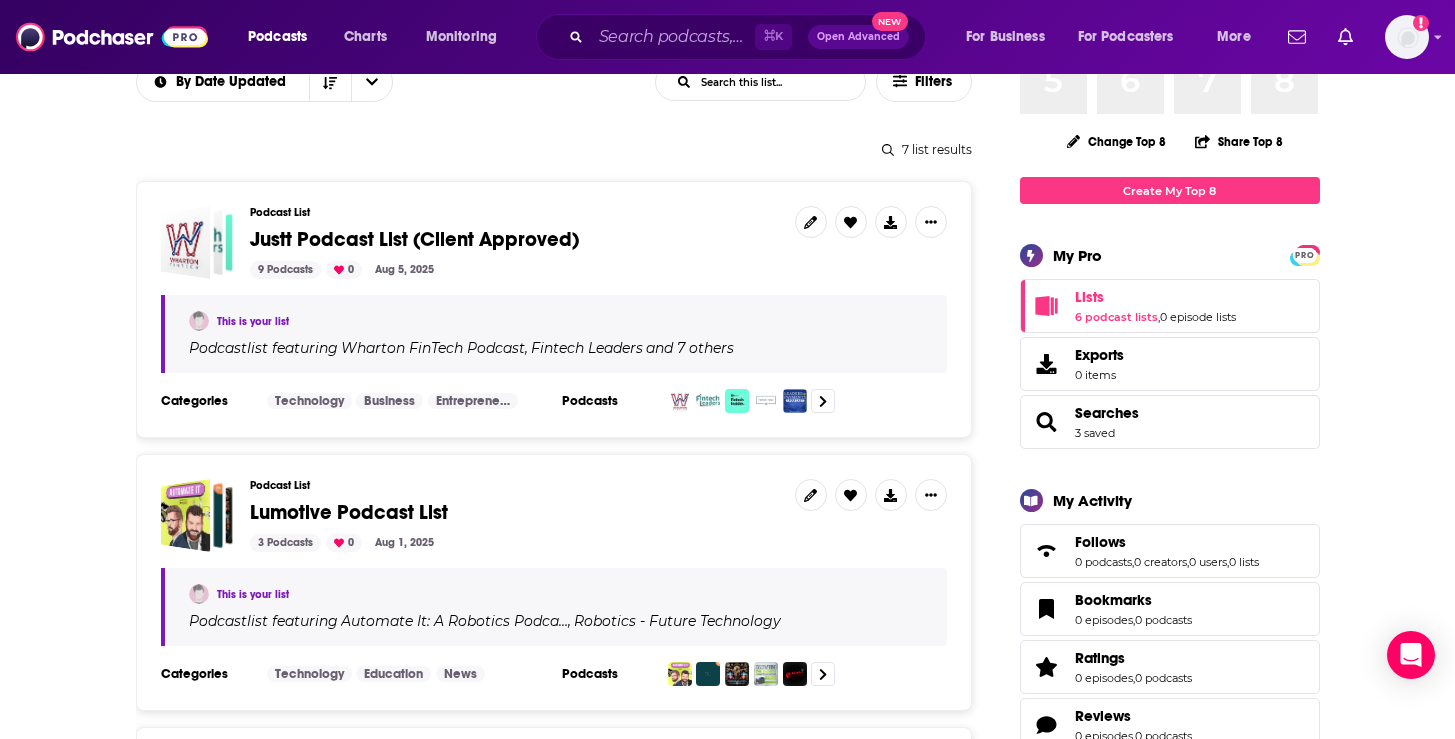 click on "Justt Podcast List (Client Approved)" at bounding box center (414, 239) 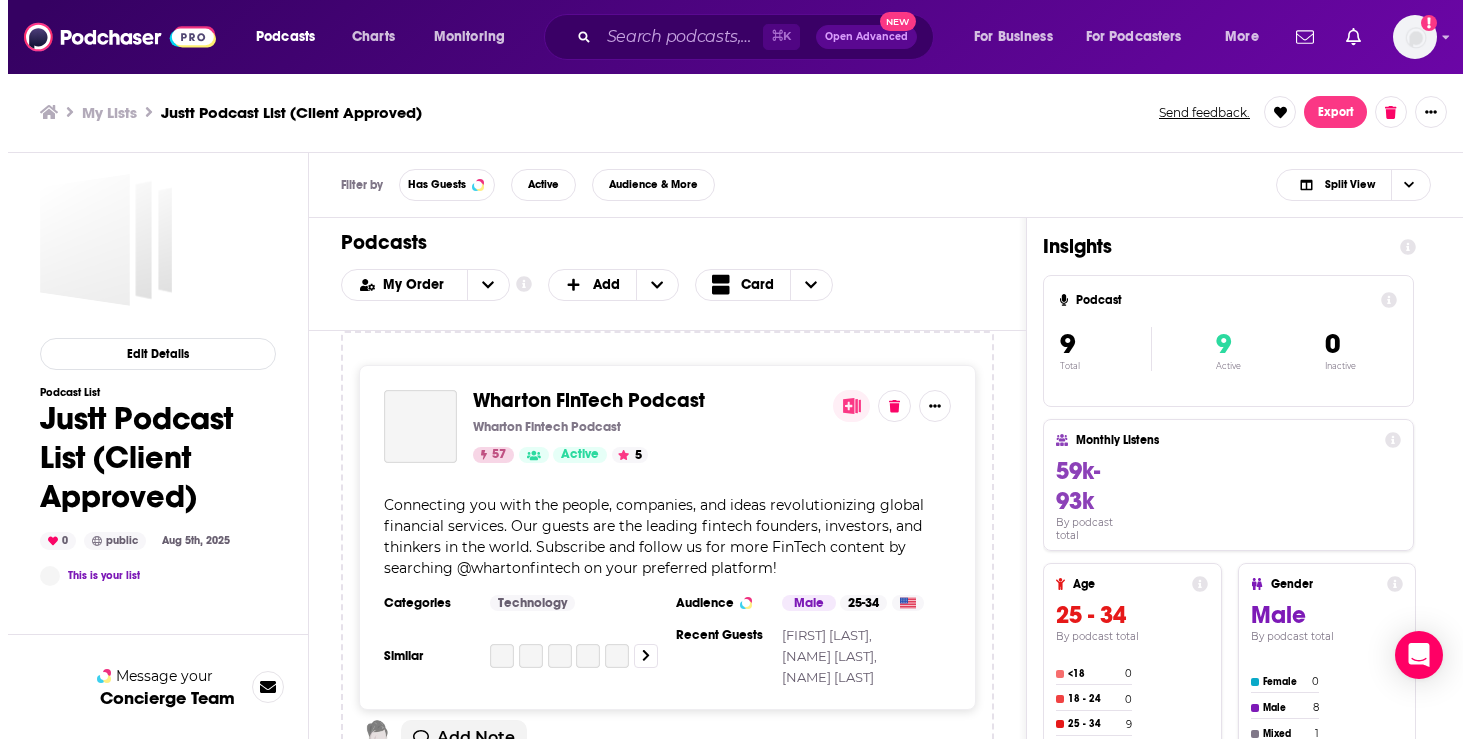 scroll, scrollTop: 0, scrollLeft: 0, axis: both 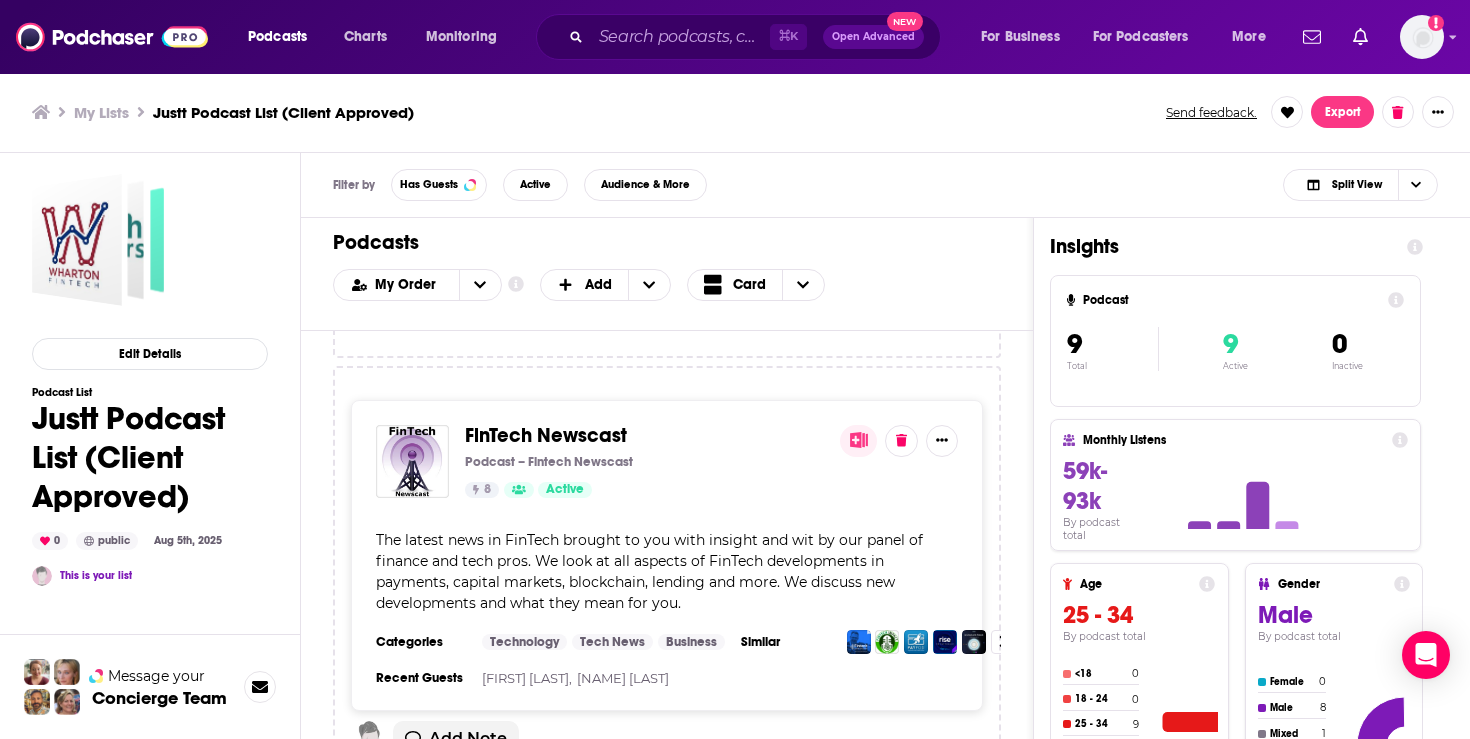 click on "FinTech Newscast" at bounding box center (644, 436) 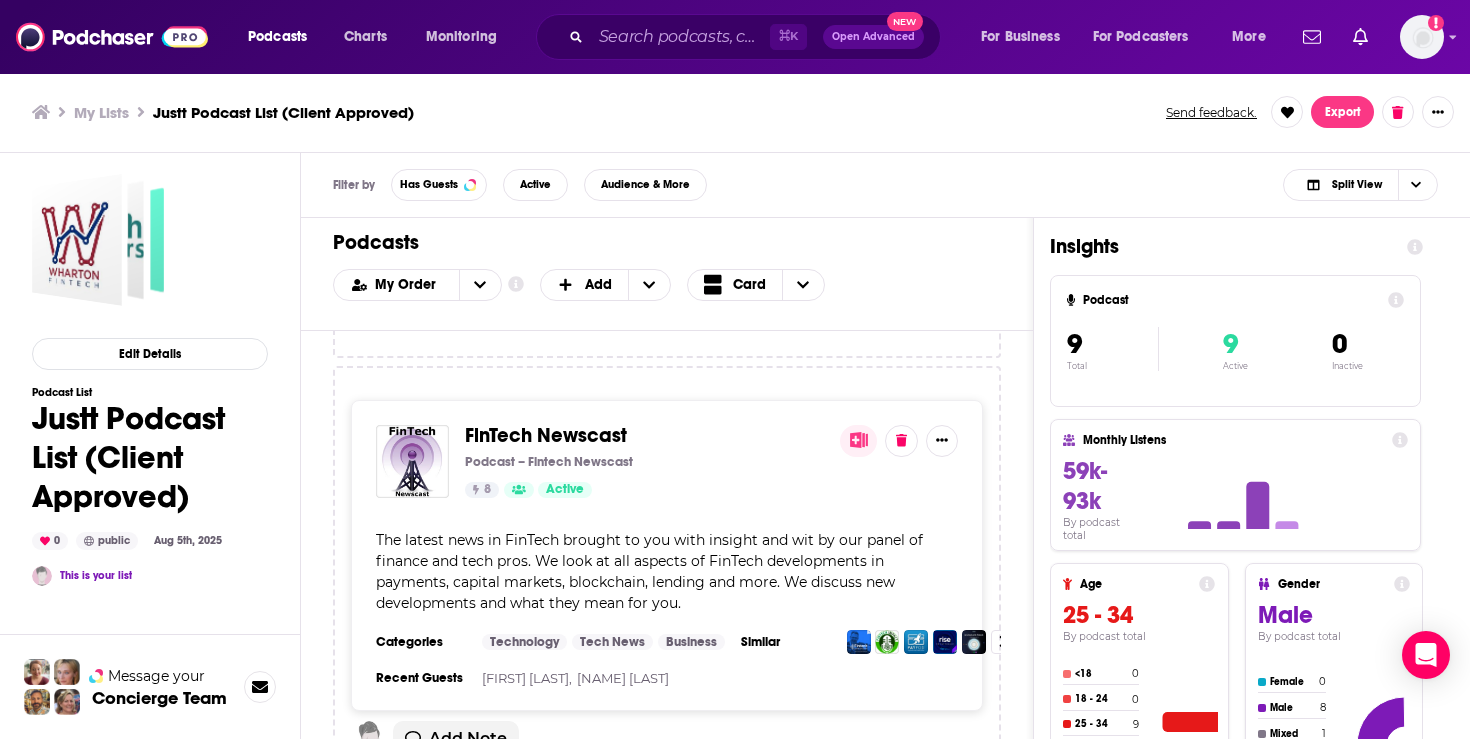 click on "FinTech Newscast" at bounding box center (546, 435) 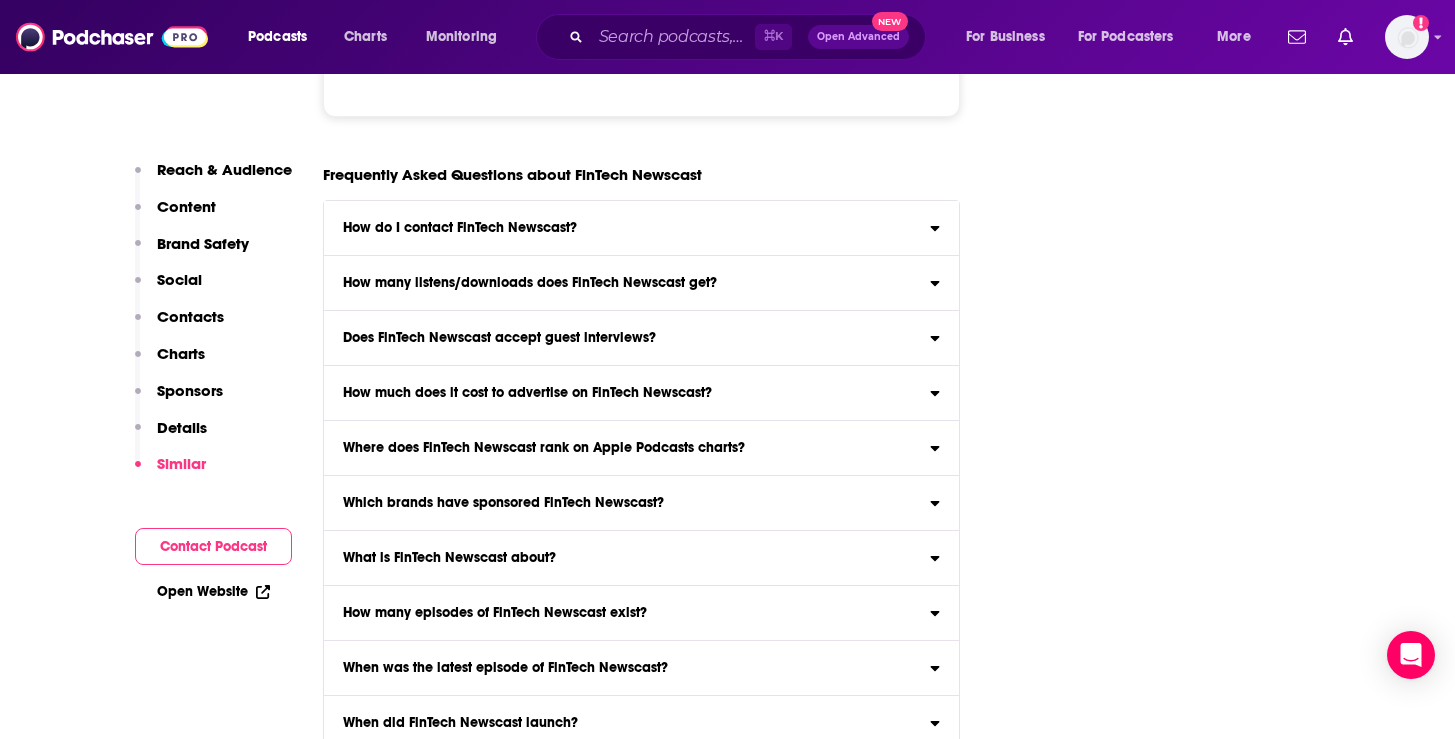 scroll, scrollTop: 9509, scrollLeft: 0, axis: vertical 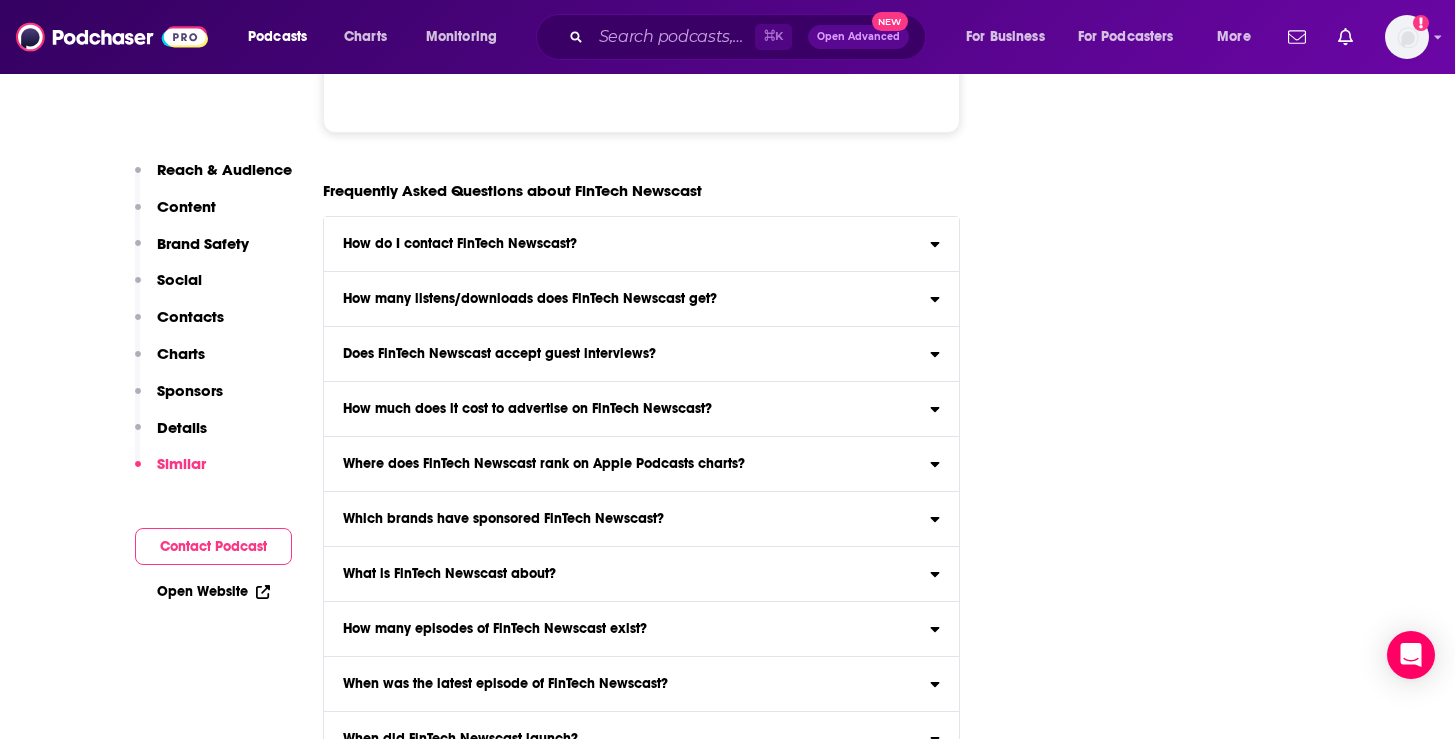 click 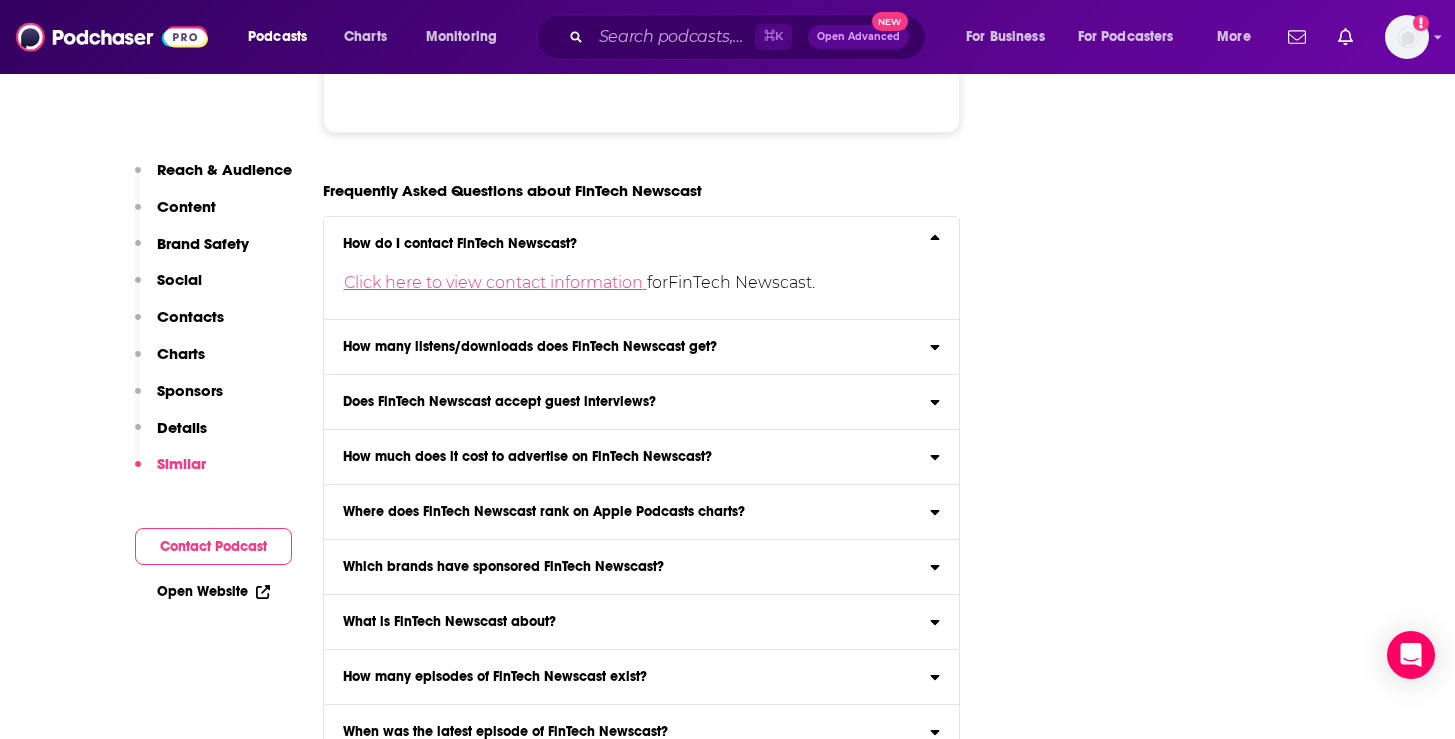 click on "Click here to view contact information" at bounding box center (495, 282) 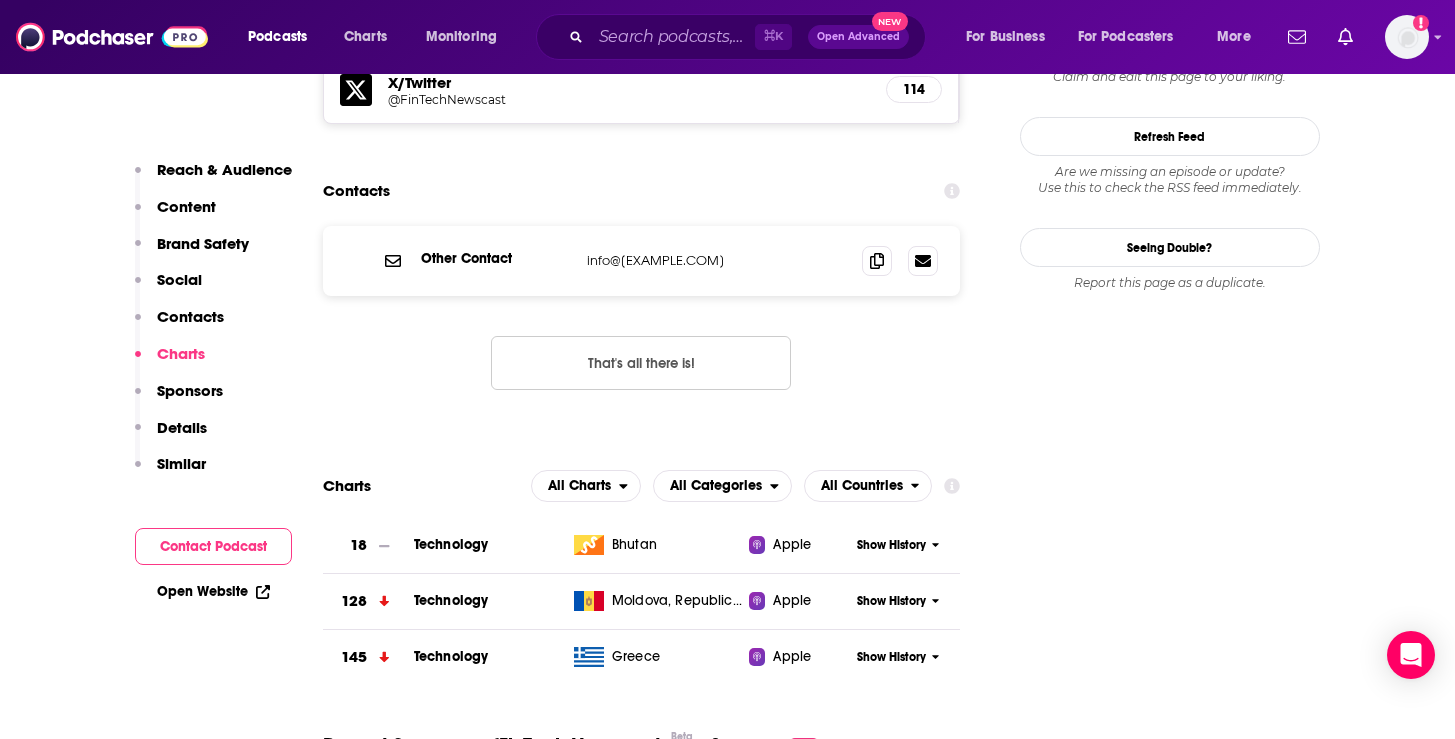 scroll, scrollTop: 1857, scrollLeft: 0, axis: vertical 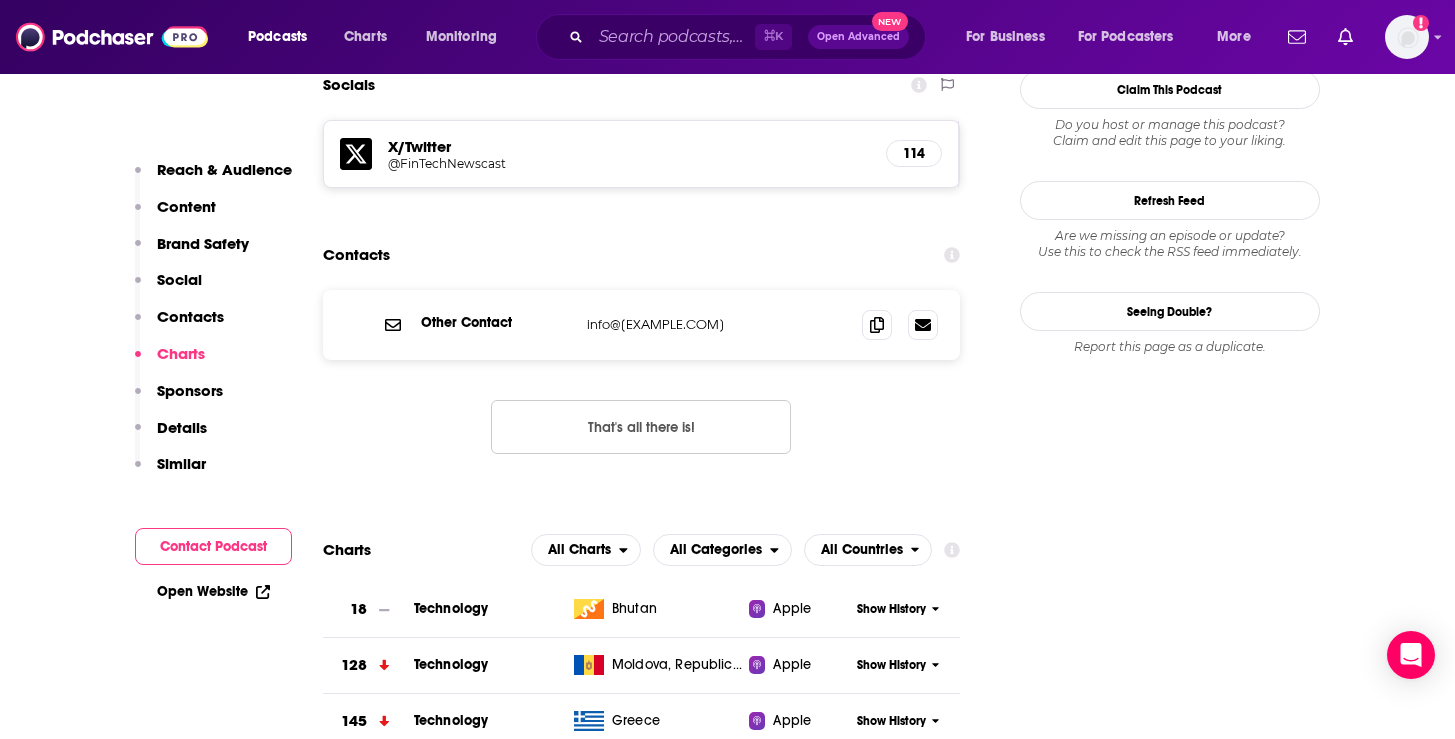 drag, startPoint x: 765, startPoint y: 324, endPoint x: 584, endPoint y: 318, distance: 181.09943 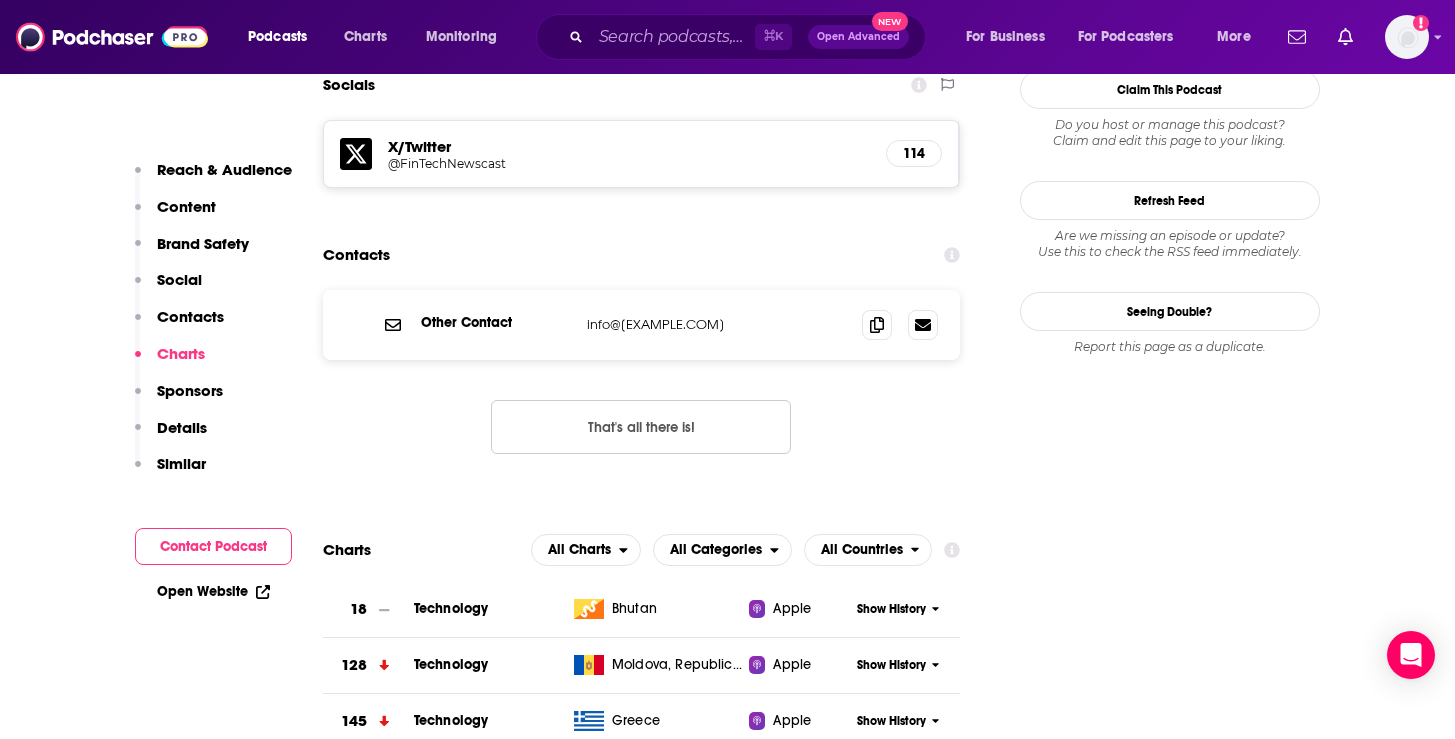copy on "info@[EXAMPLE.COM]" 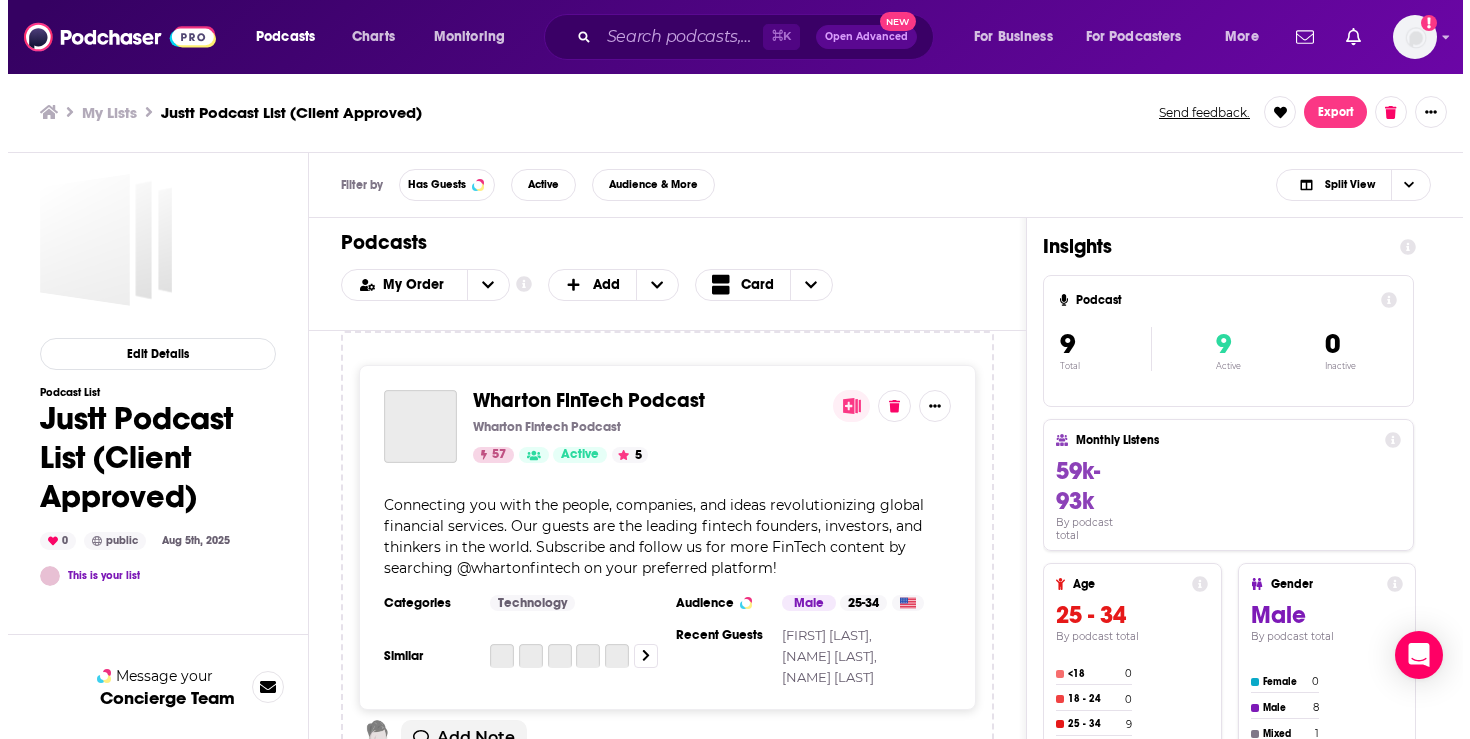 scroll, scrollTop: 0, scrollLeft: 0, axis: both 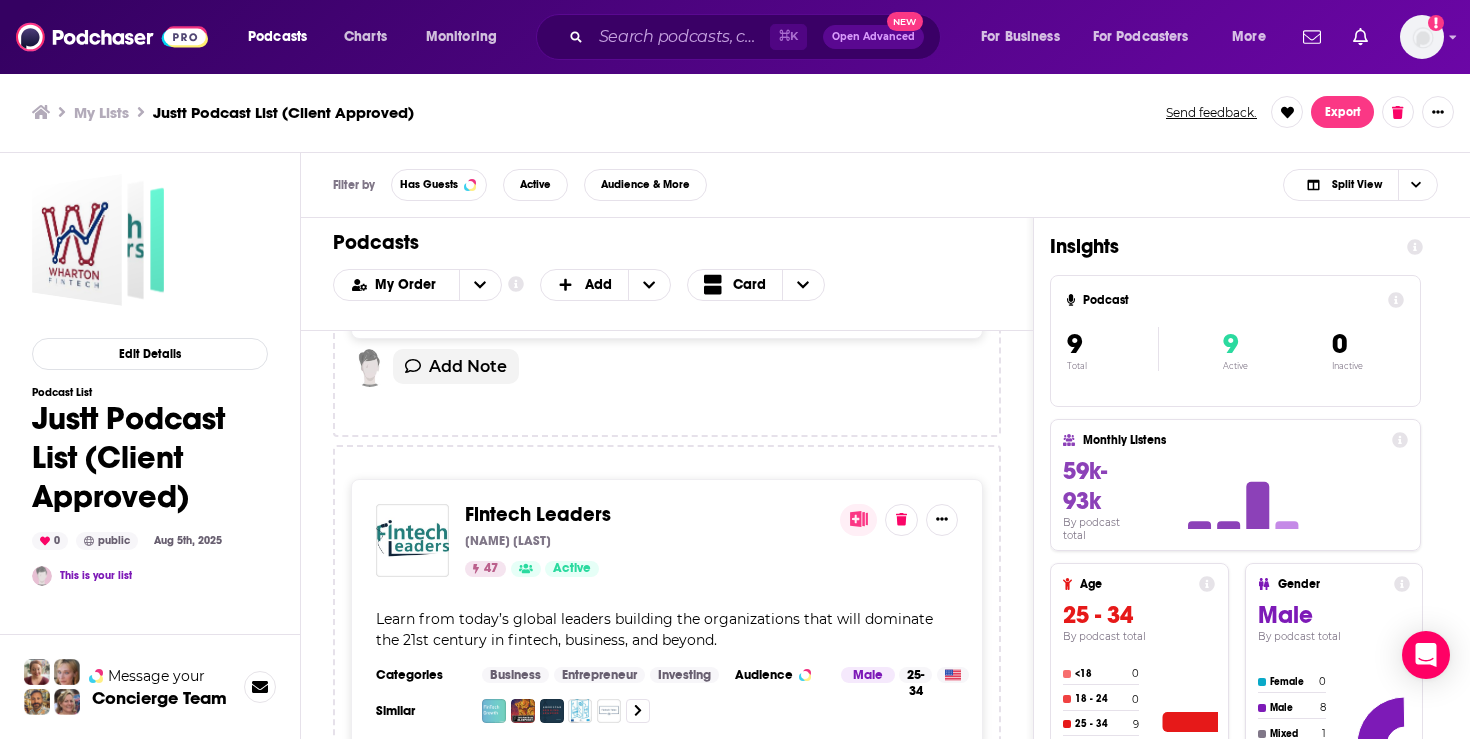 click on "[NAME] [LAST]" at bounding box center [644, 541] 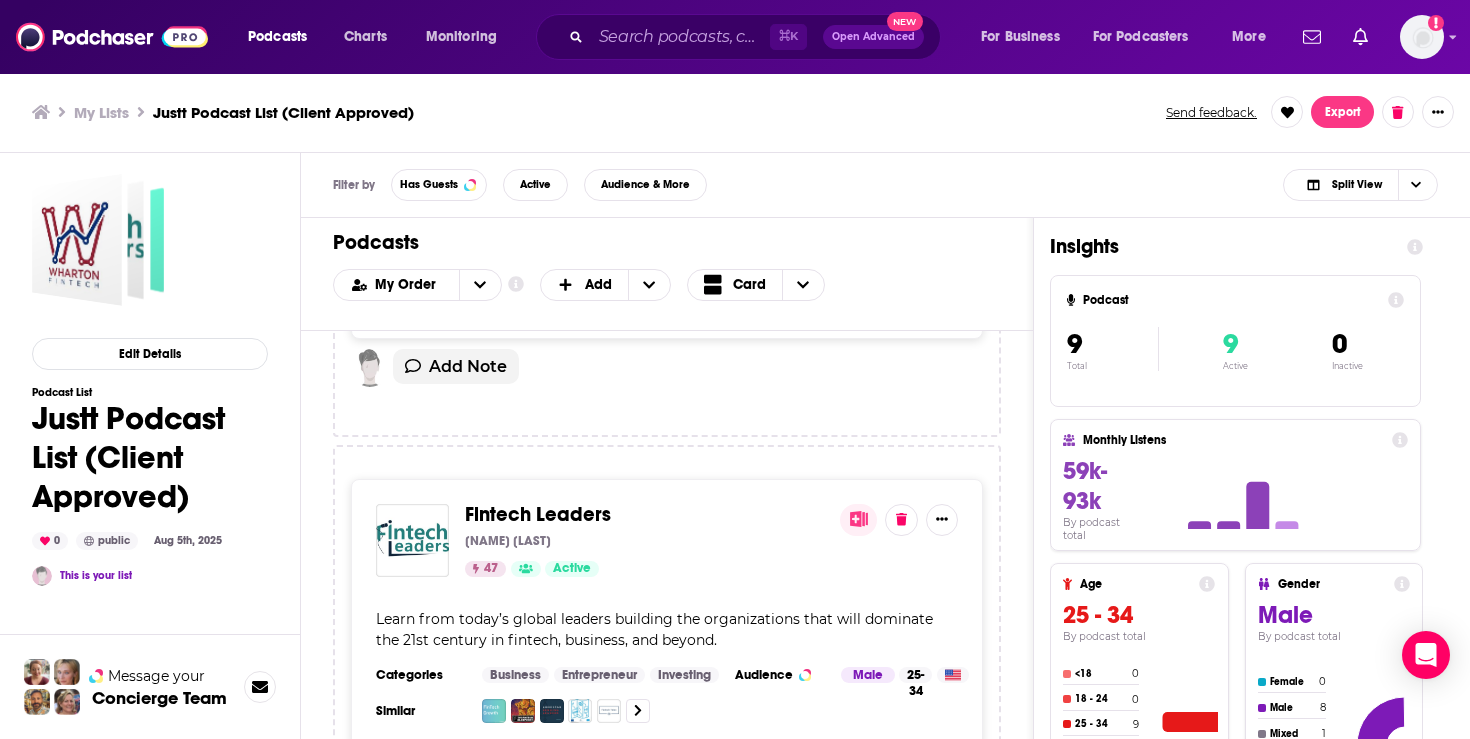 click on "Fintech Leaders [FIRST] [LAST] [NUMBER] Active" at bounding box center [644, 540] 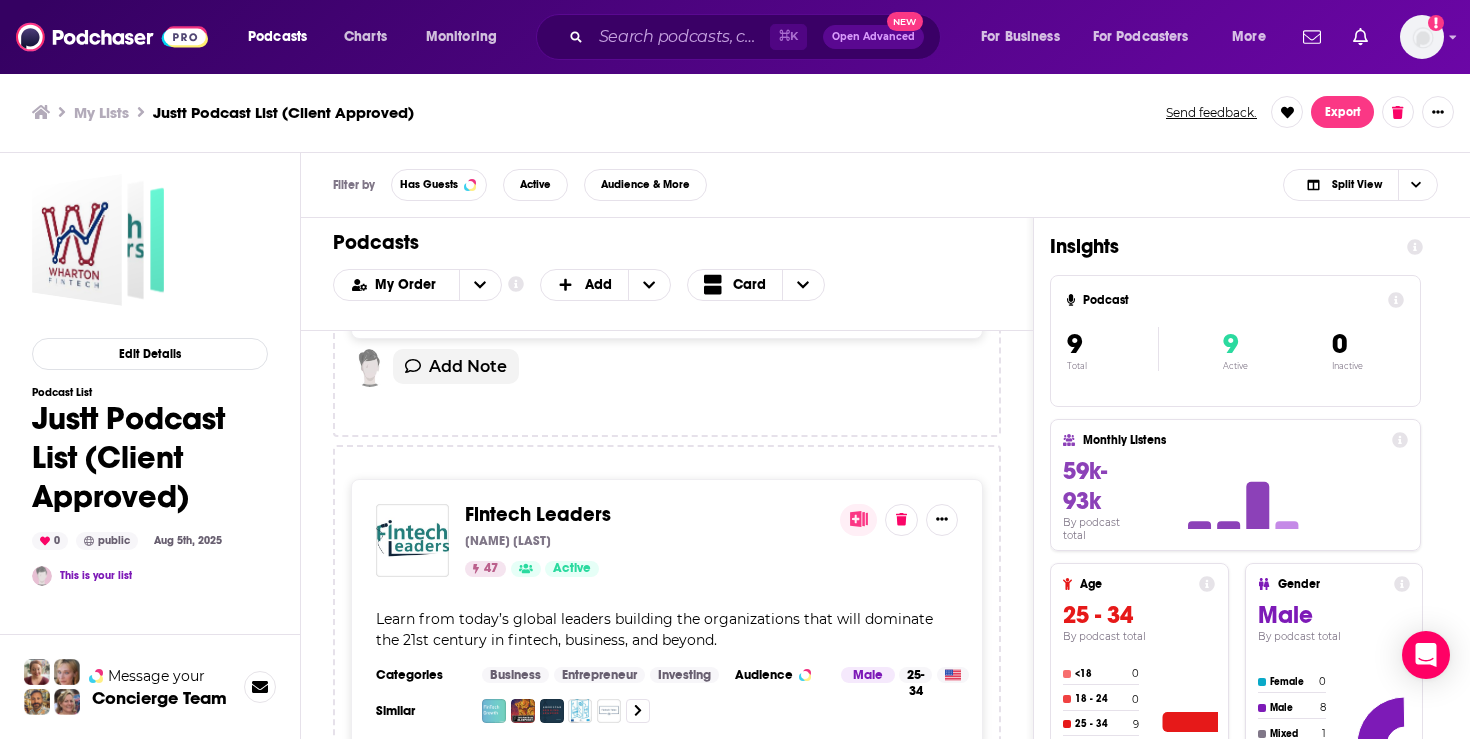 click on "Fintech Leaders" at bounding box center [538, 514] 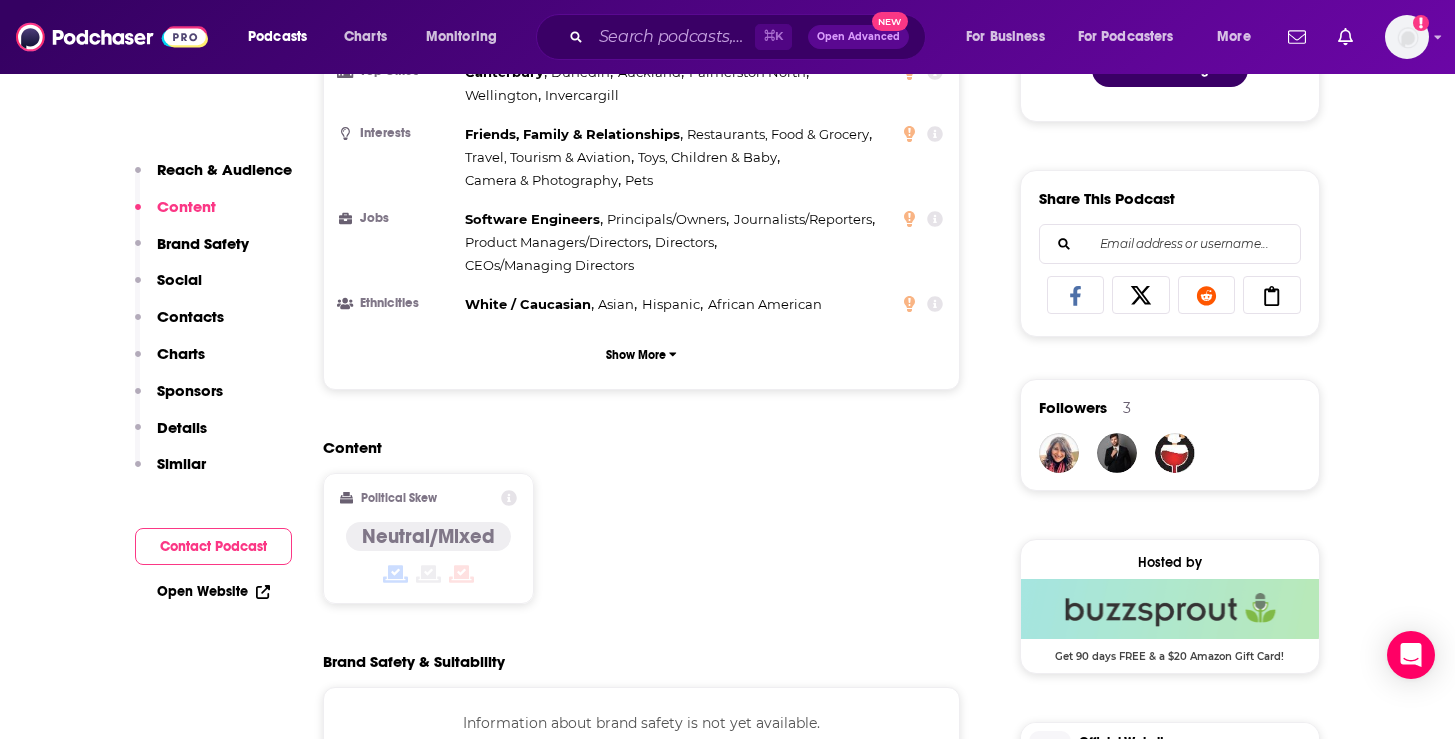 scroll, scrollTop: 1703, scrollLeft: 0, axis: vertical 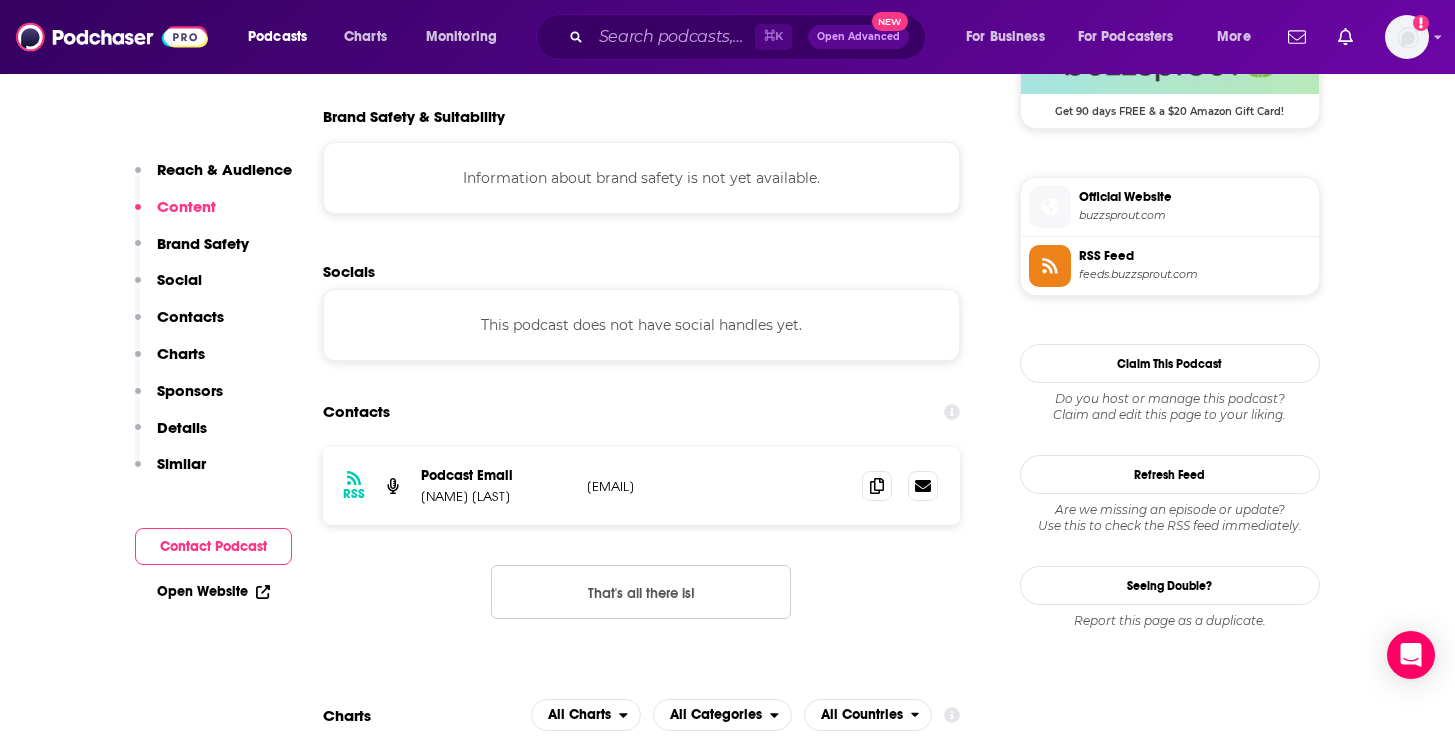 drag, startPoint x: 753, startPoint y: 491, endPoint x: 587, endPoint y: 492, distance: 166.003 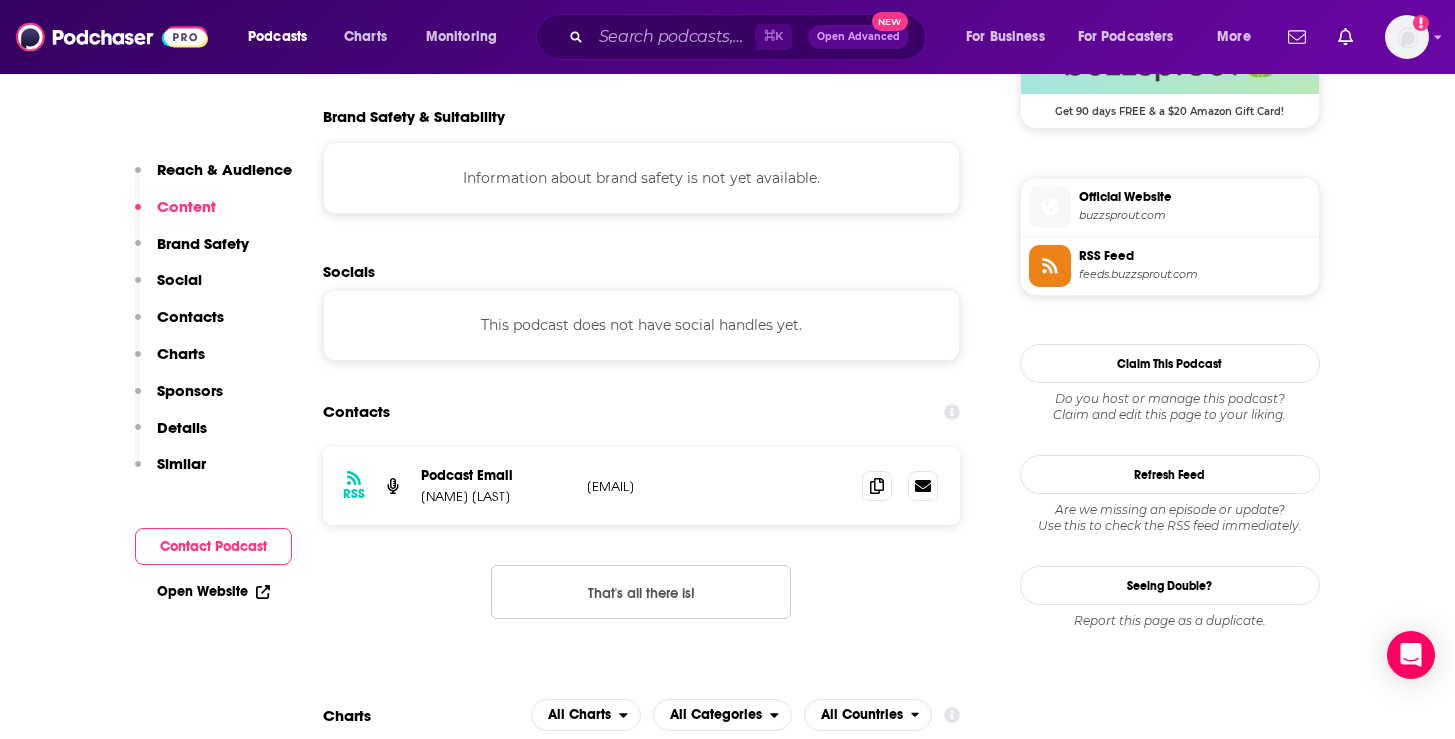 copy on "[EMAIL]" 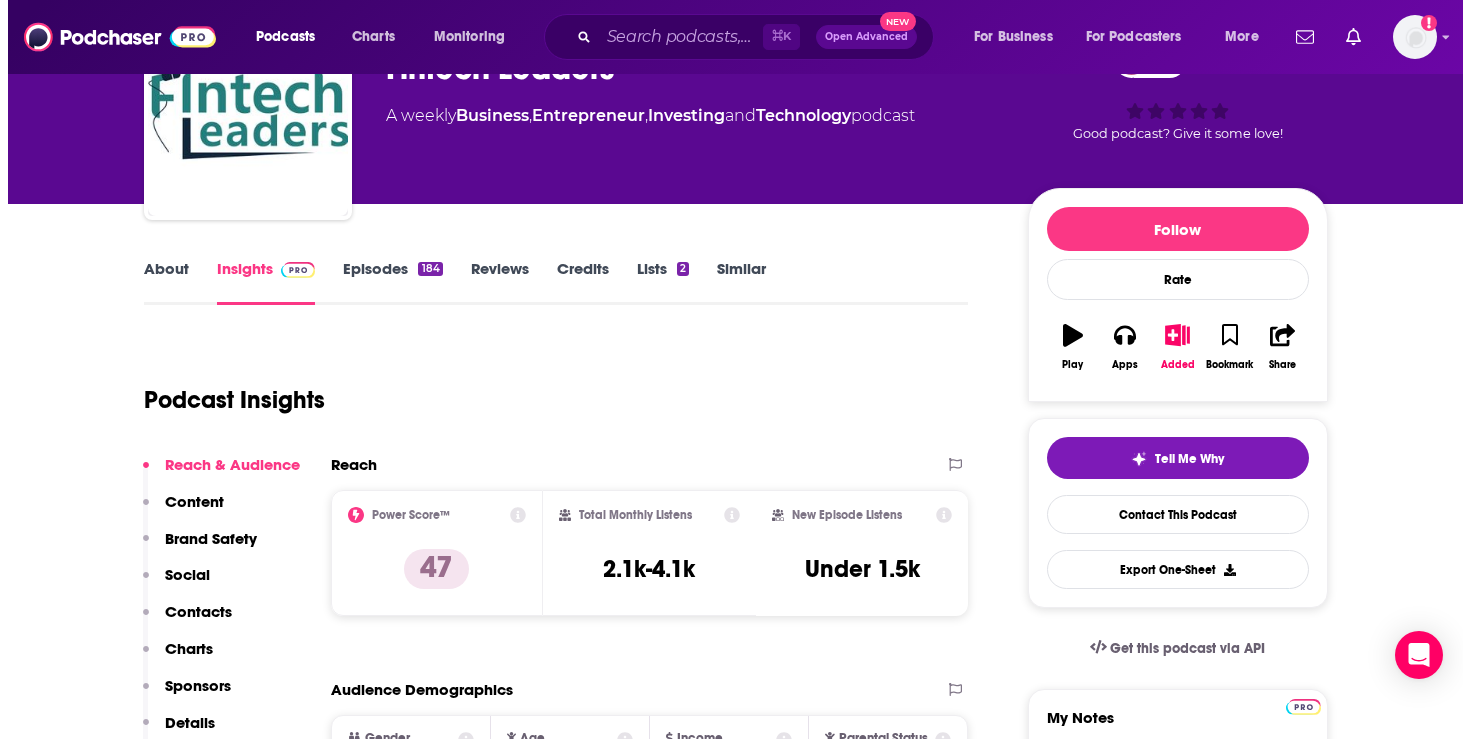 scroll, scrollTop: 0, scrollLeft: 0, axis: both 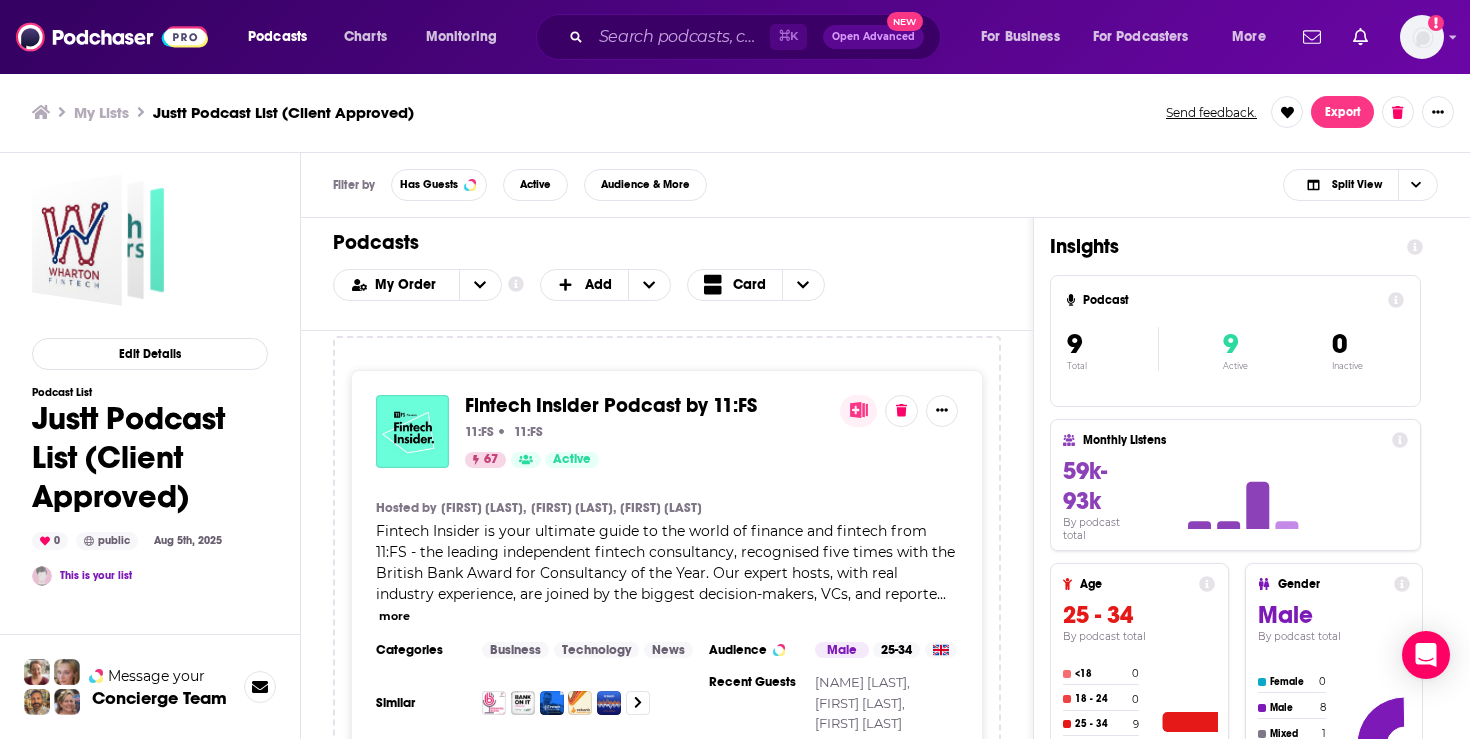 click on "Fintech Insider Podcast by 11:FS" at bounding box center (611, 405) 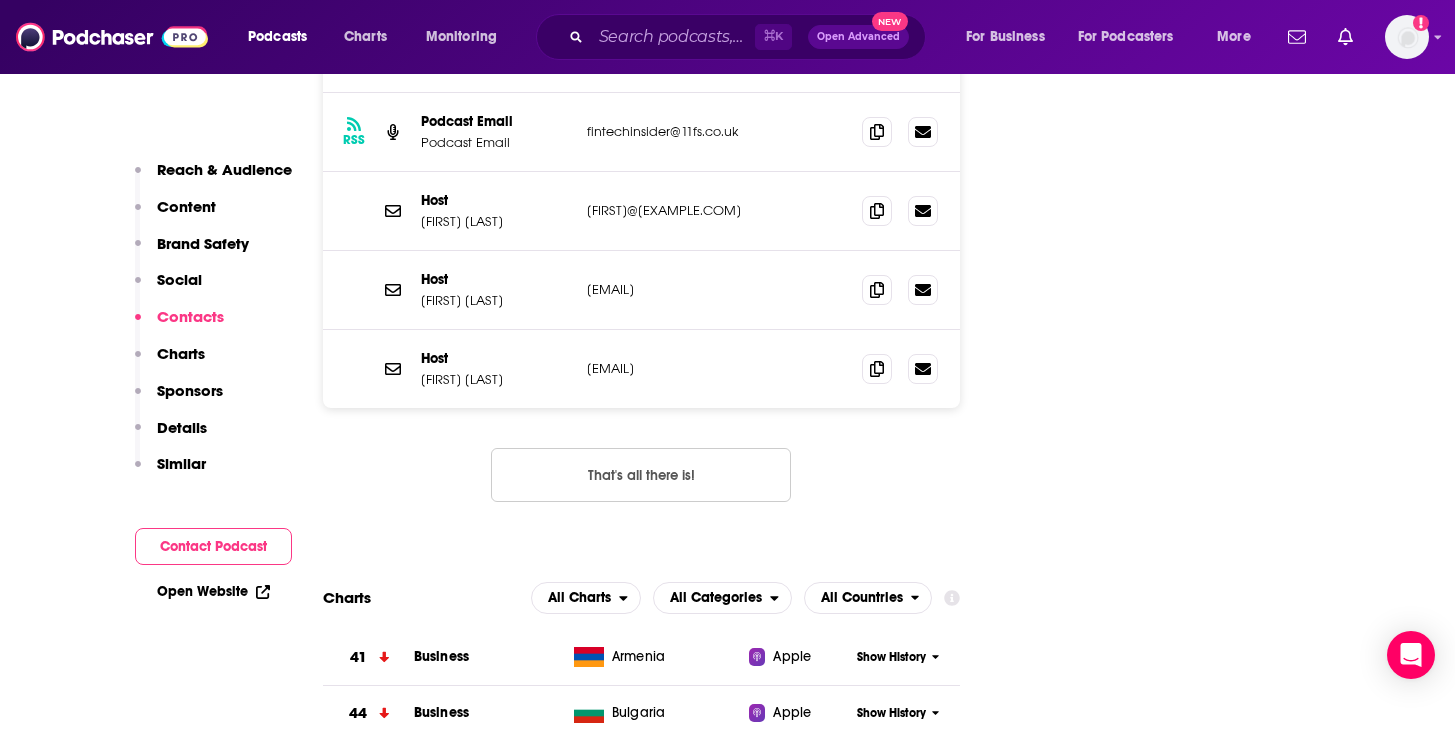 scroll, scrollTop: 2548, scrollLeft: 0, axis: vertical 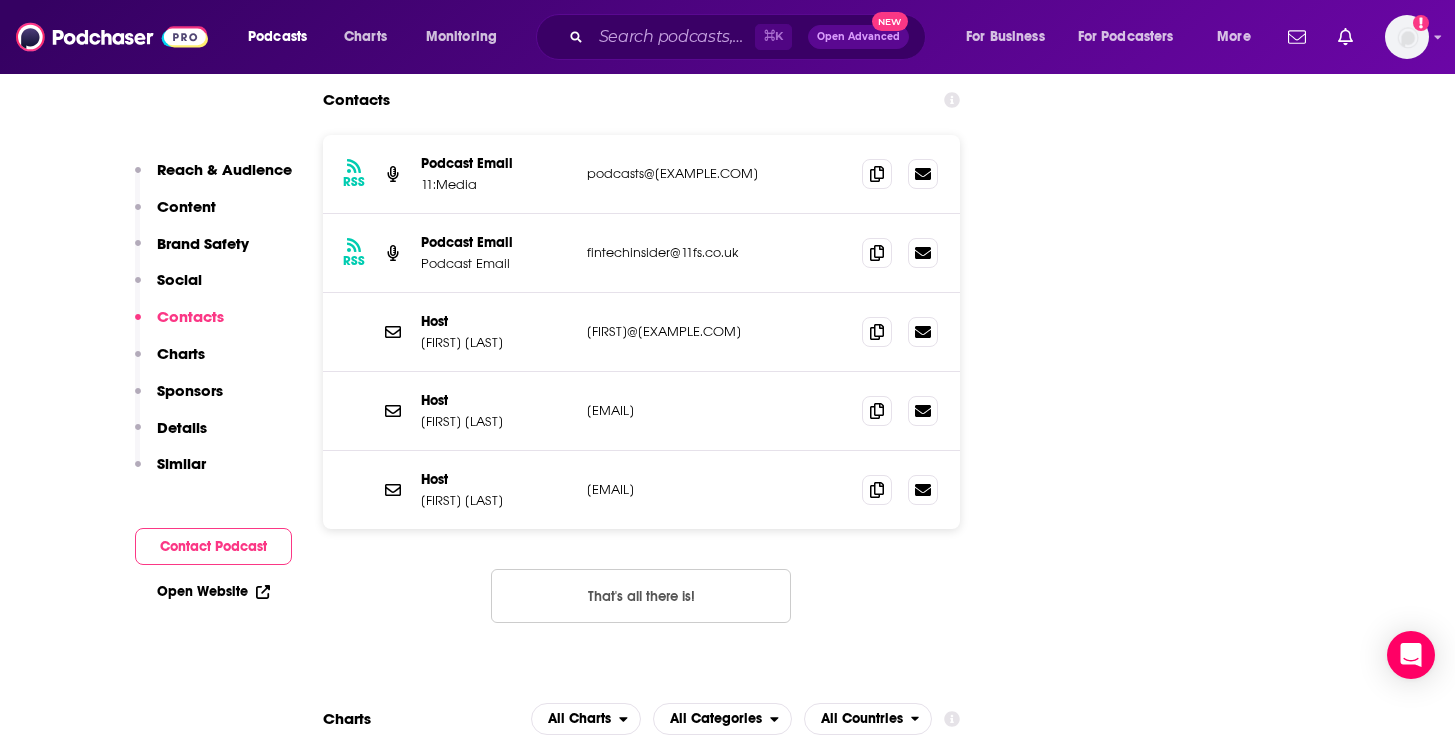 drag, startPoint x: 667, startPoint y: 276, endPoint x: 723, endPoint y: 262, distance: 57.72348 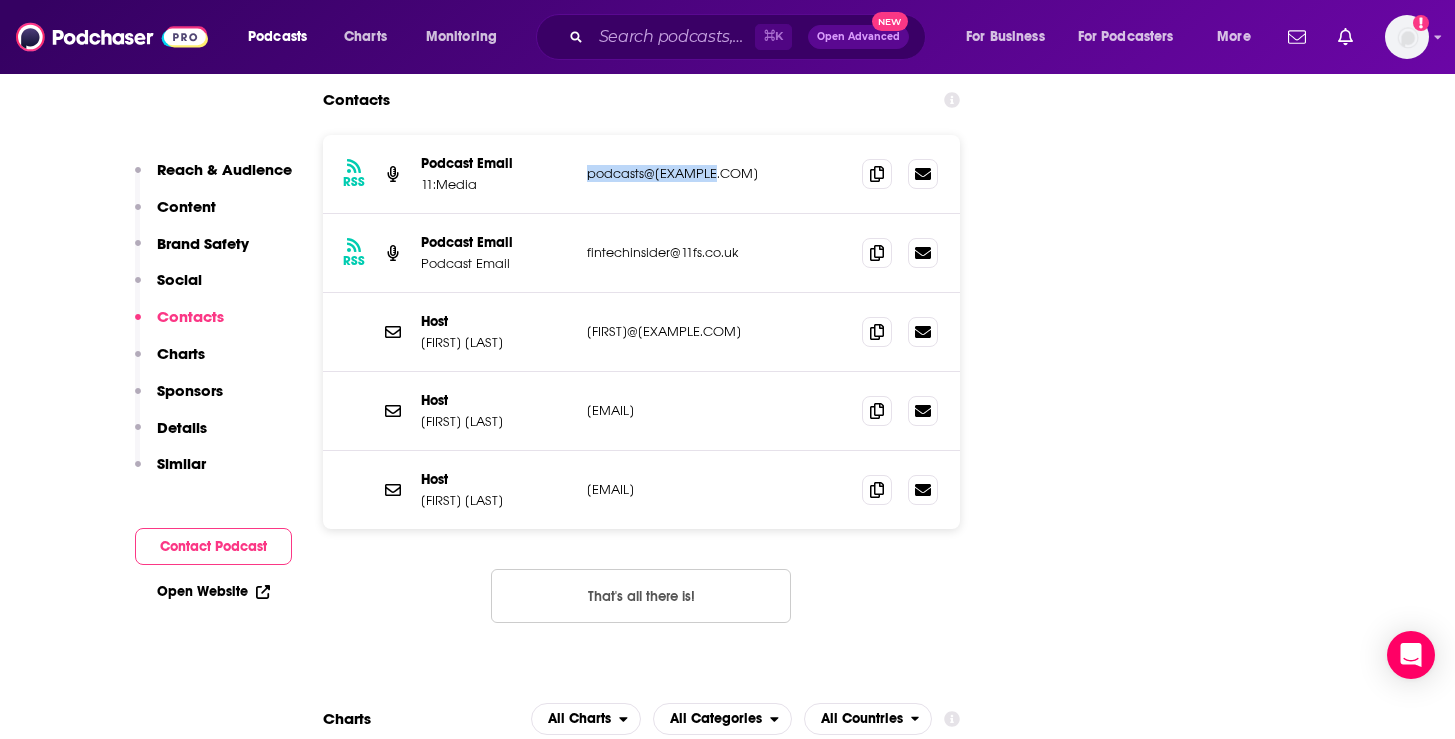 drag, startPoint x: 704, startPoint y: 185, endPoint x: 580, endPoint y: 186, distance: 124.004036 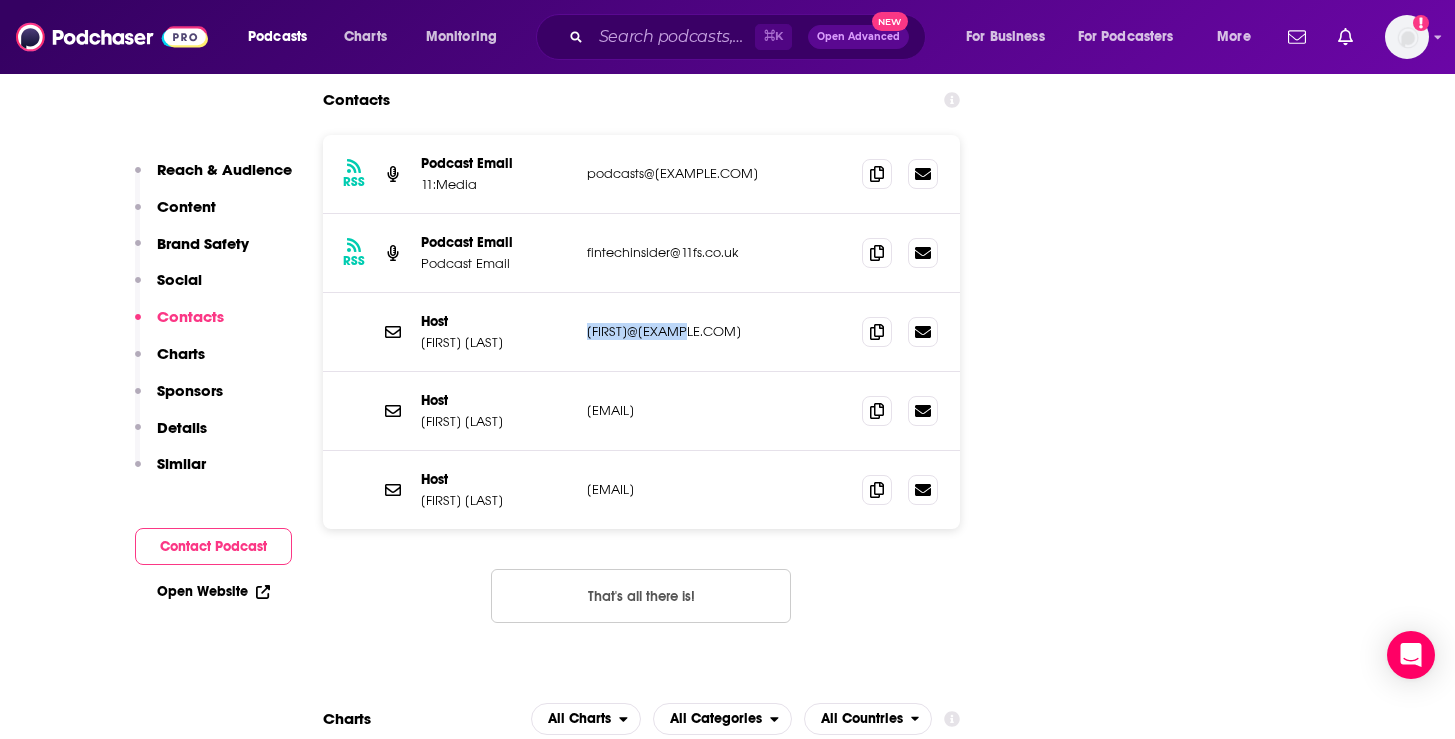 drag, startPoint x: 698, startPoint y: 341, endPoint x: 586, endPoint y: 342, distance: 112.00446 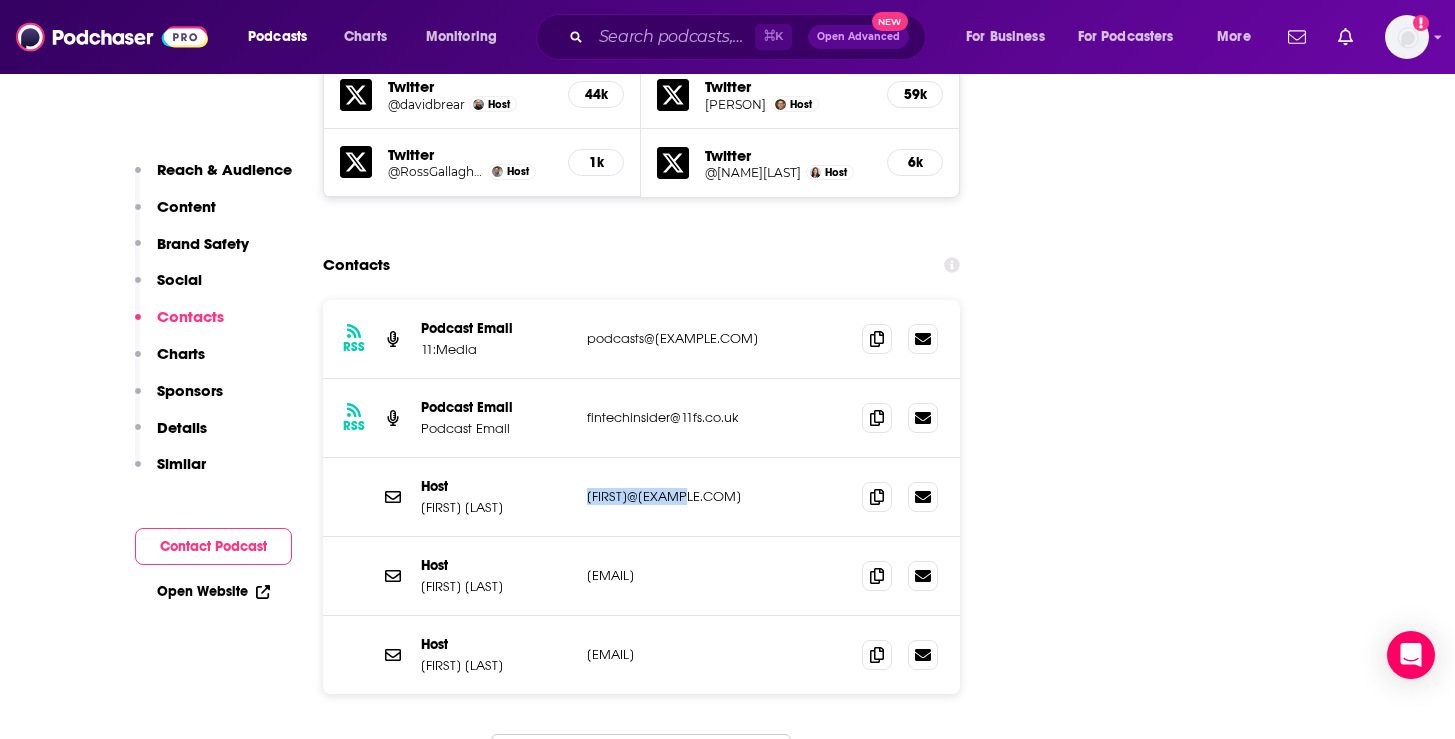 scroll, scrollTop: 2436, scrollLeft: 0, axis: vertical 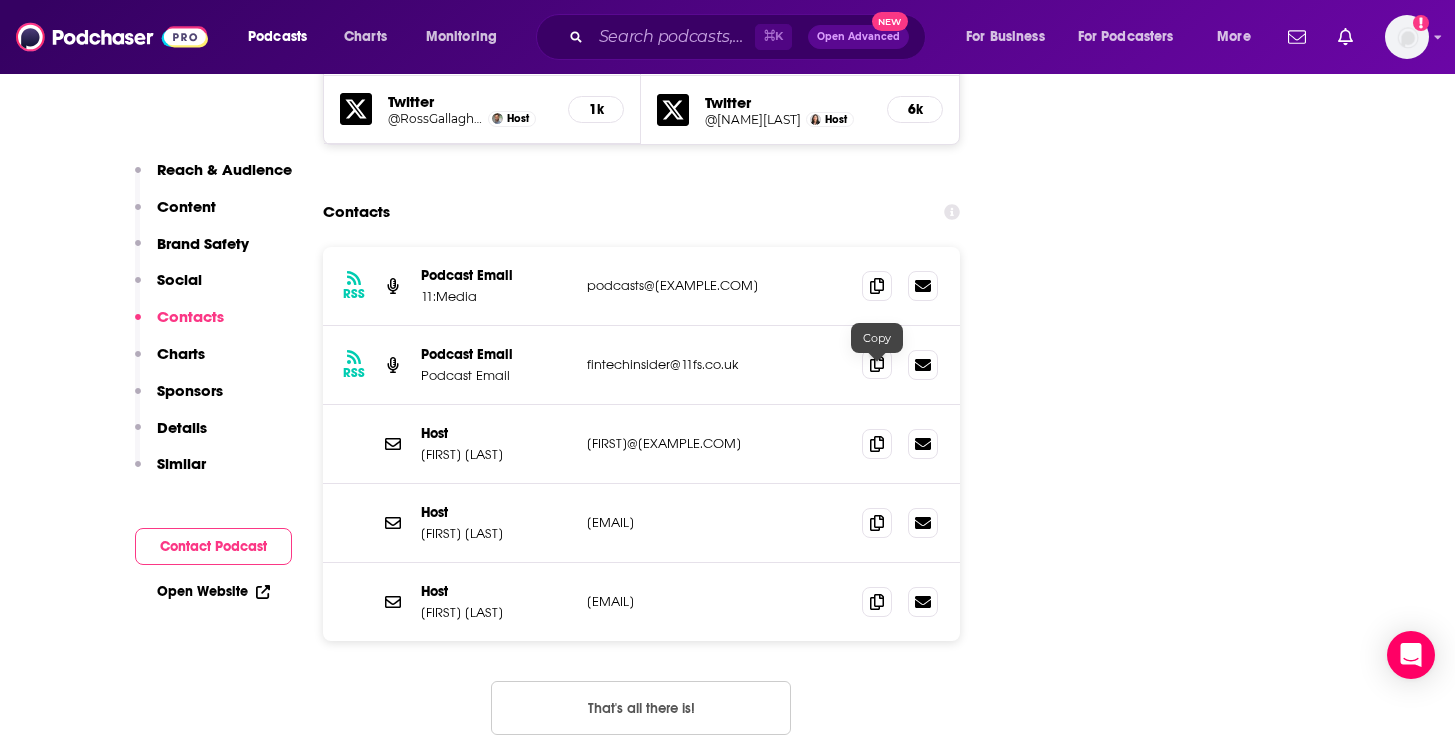click 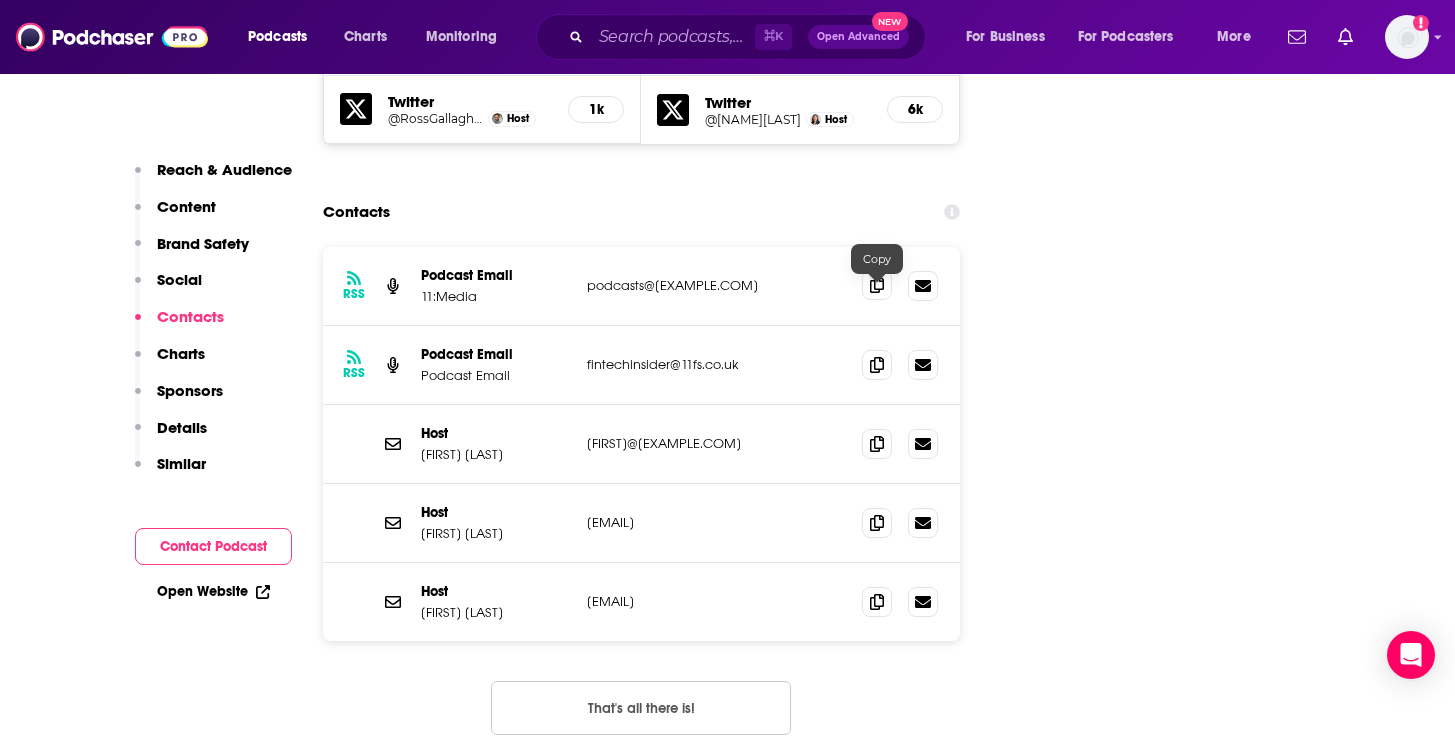 click 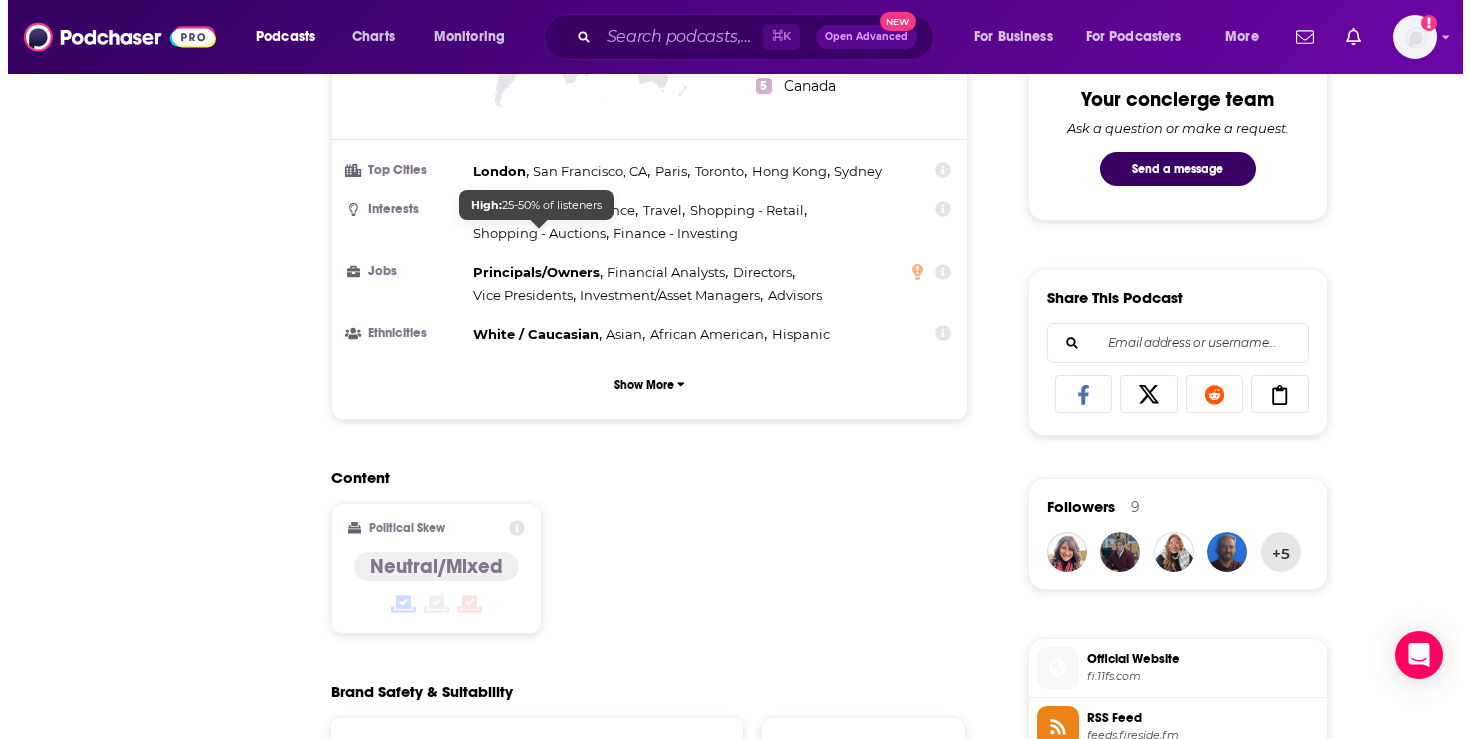 scroll, scrollTop: 0, scrollLeft: 0, axis: both 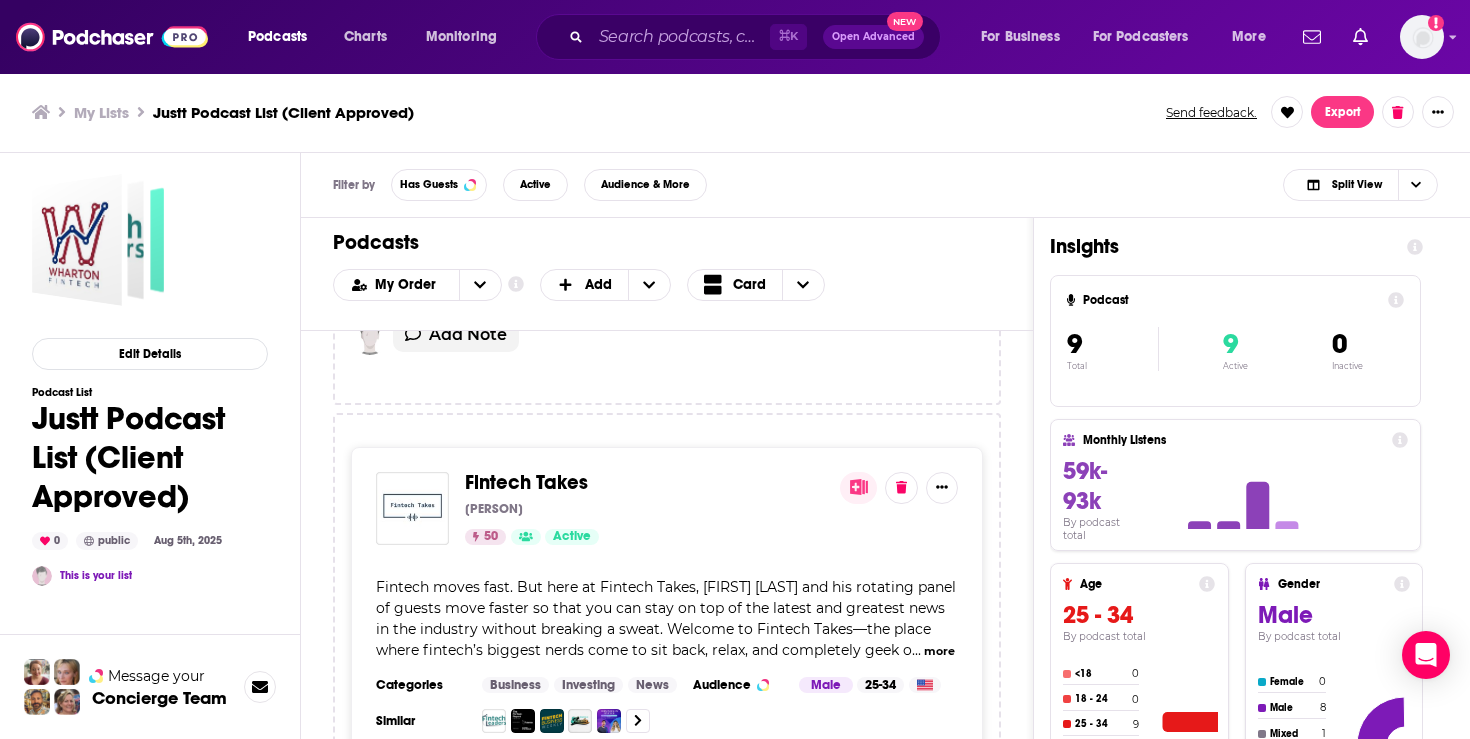 click on "Fintech Takes [FIRST] [LAST] [NUMBER] Active" at bounding box center (644, 508) 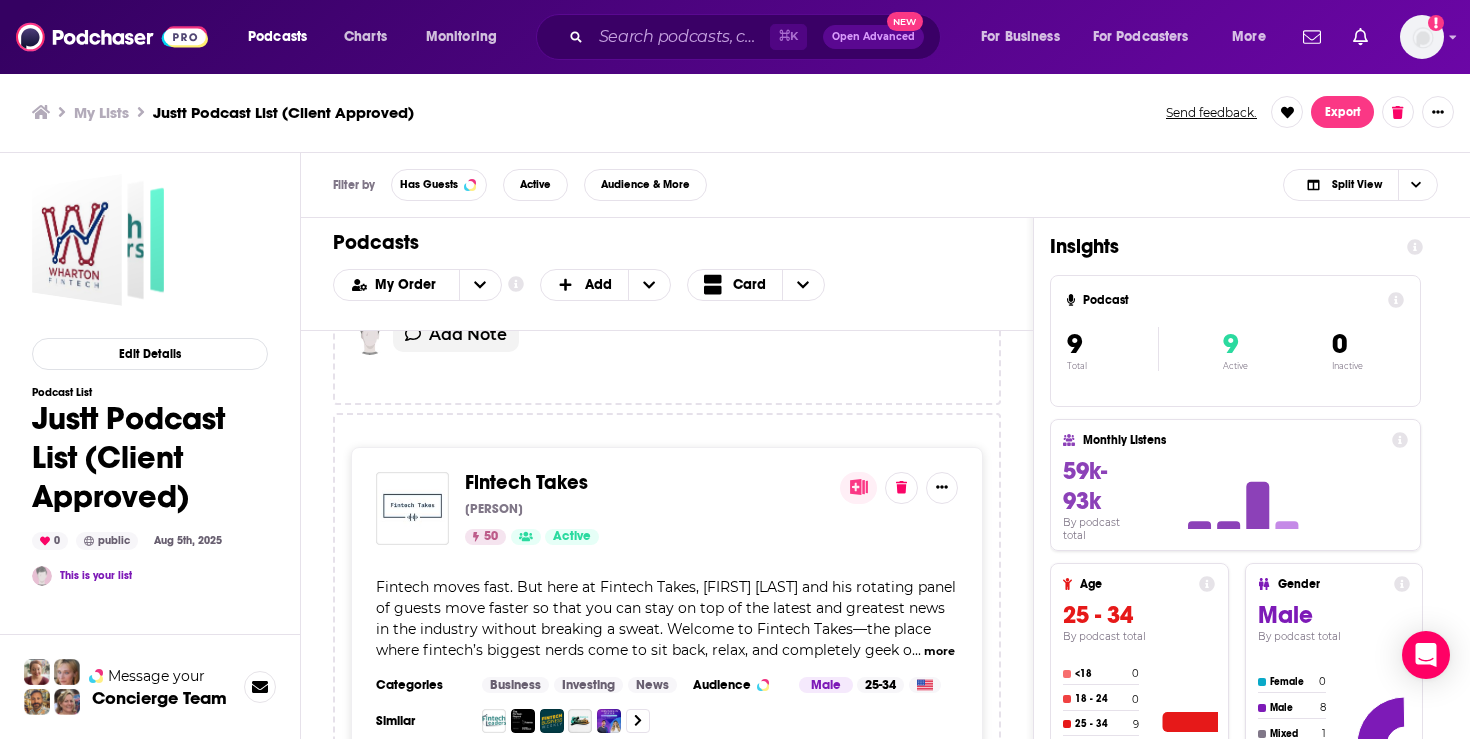 click on "Fintech Takes" at bounding box center [526, 482] 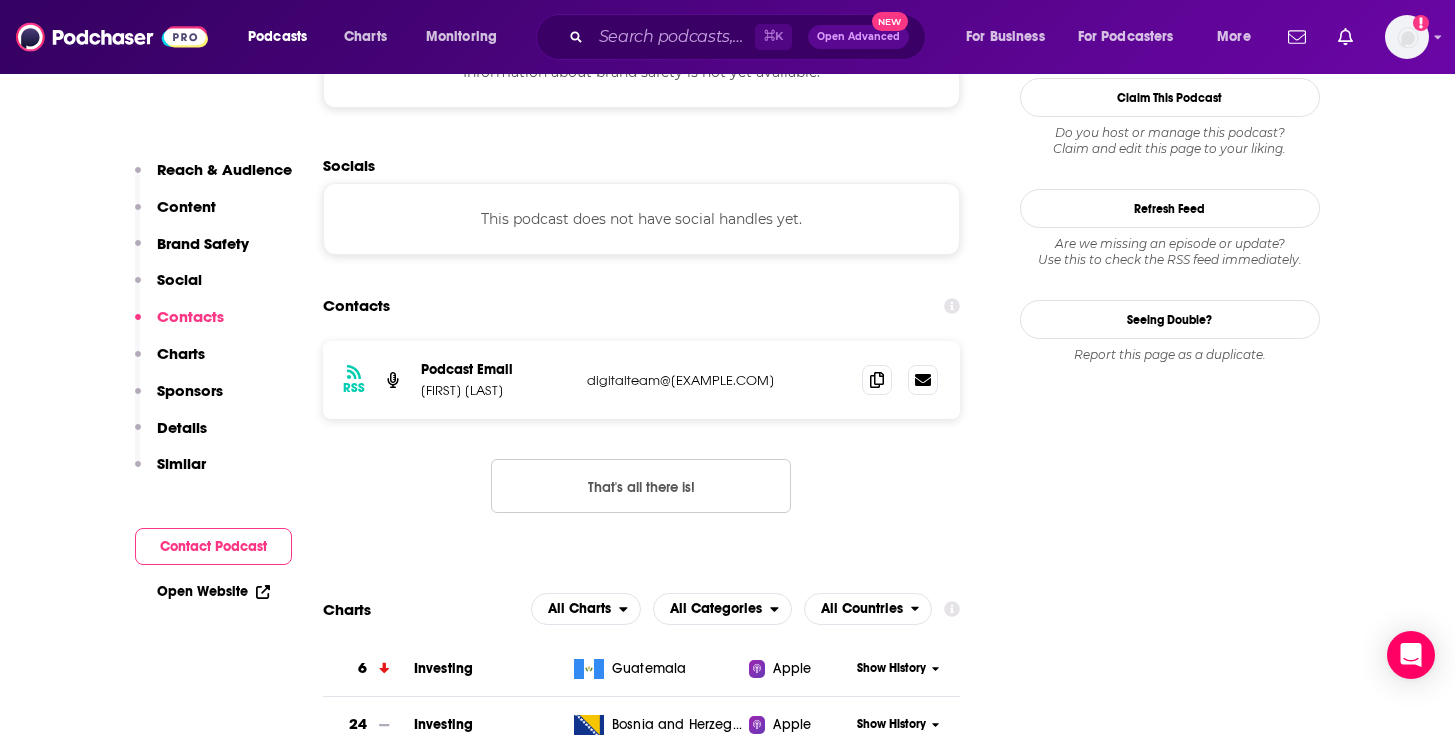 scroll, scrollTop: 1786, scrollLeft: 0, axis: vertical 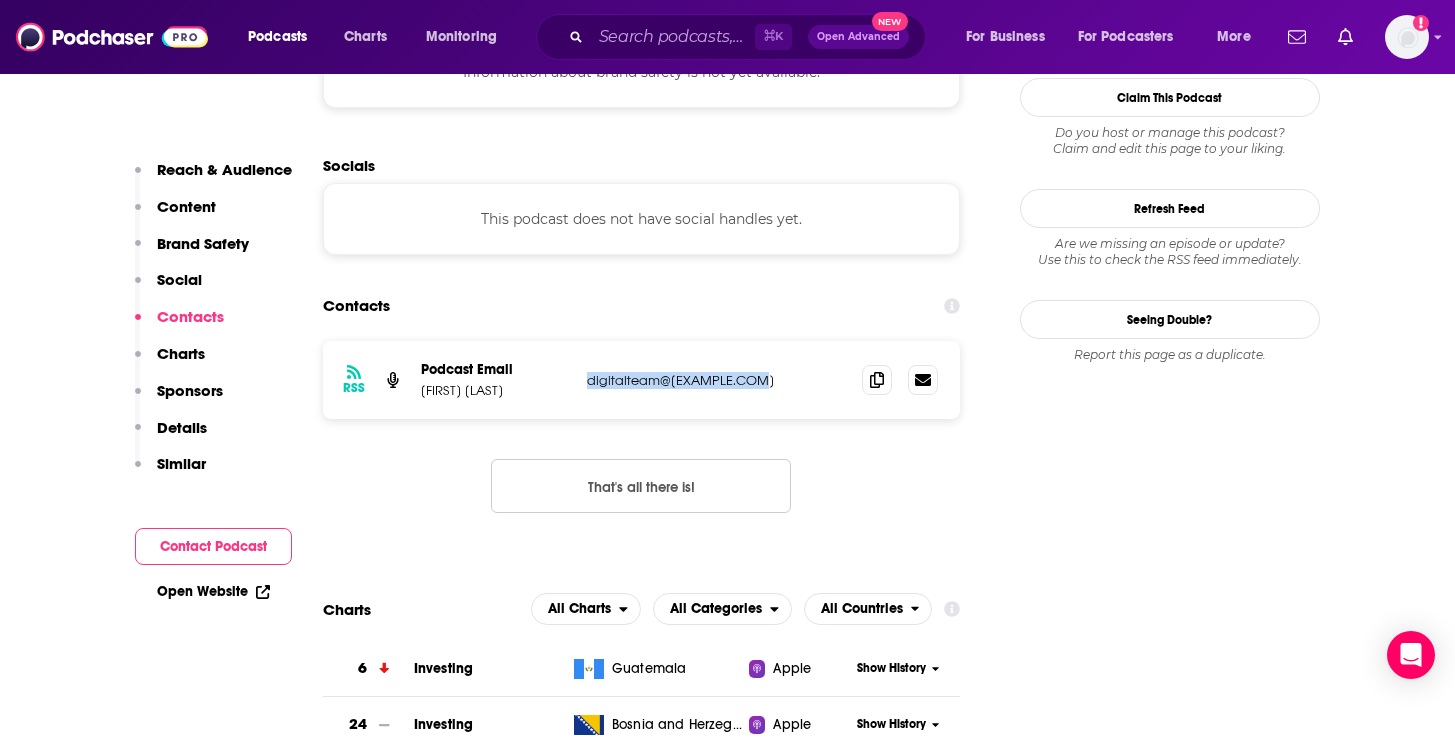 drag, startPoint x: 760, startPoint y: 377, endPoint x: 584, endPoint y: 385, distance: 176.18172 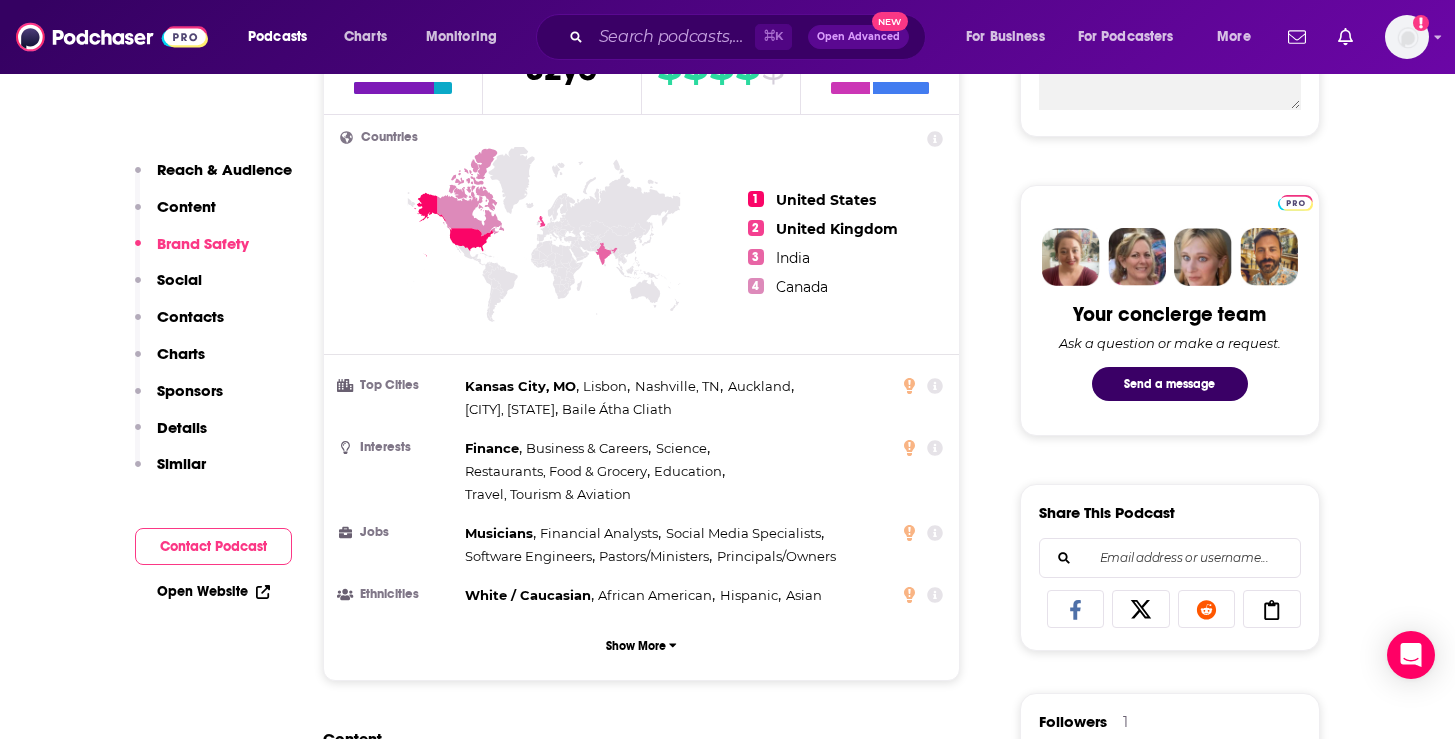 scroll, scrollTop: 0, scrollLeft: 0, axis: both 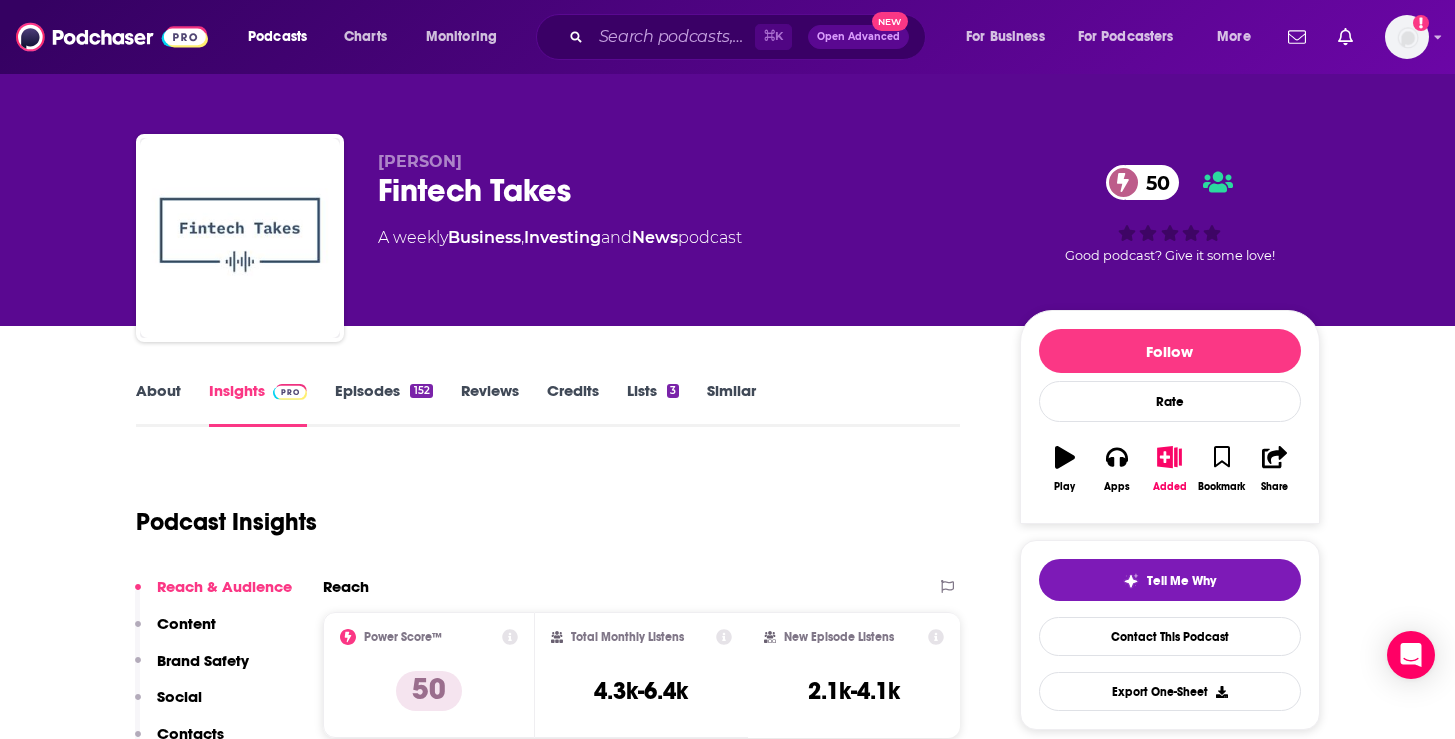 click on "About" at bounding box center [158, 404] 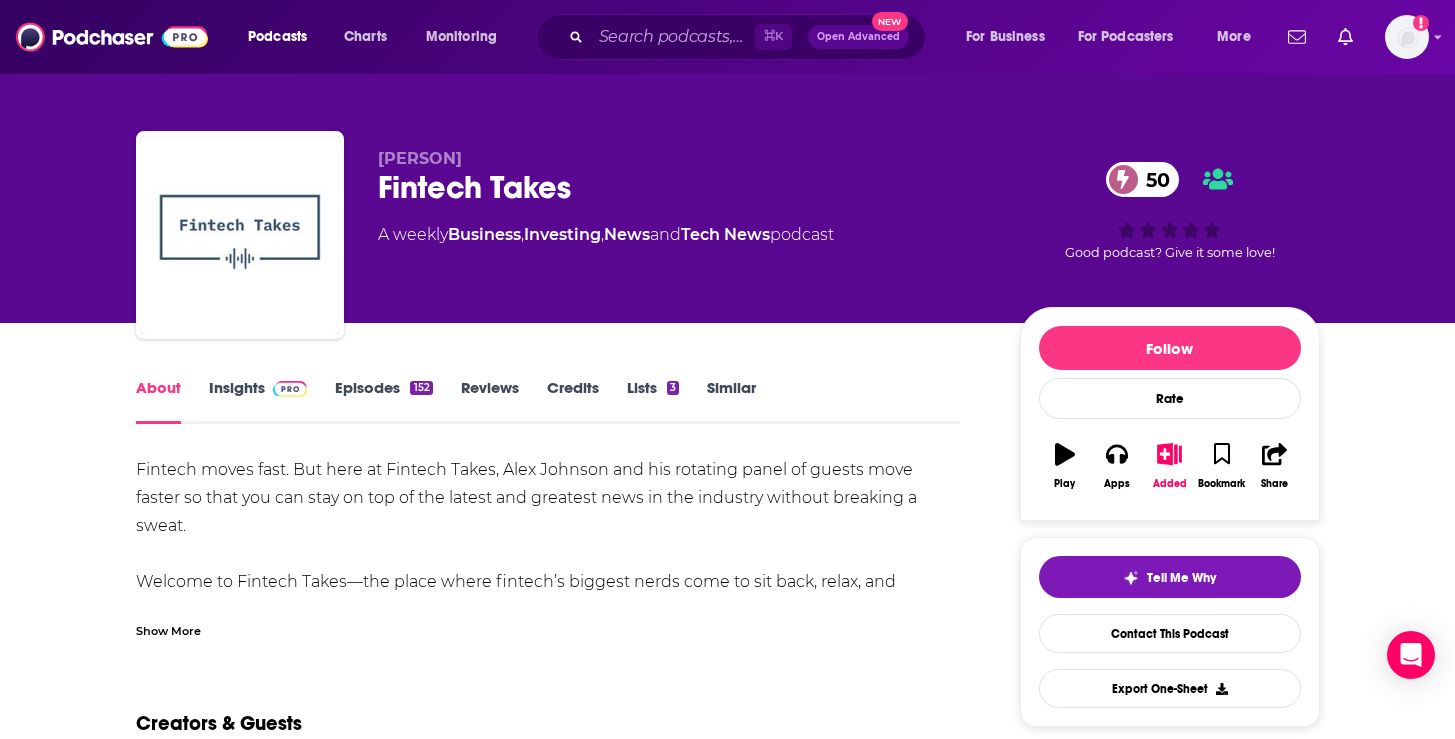 scroll, scrollTop: 4, scrollLeft: 0, axis: vertical 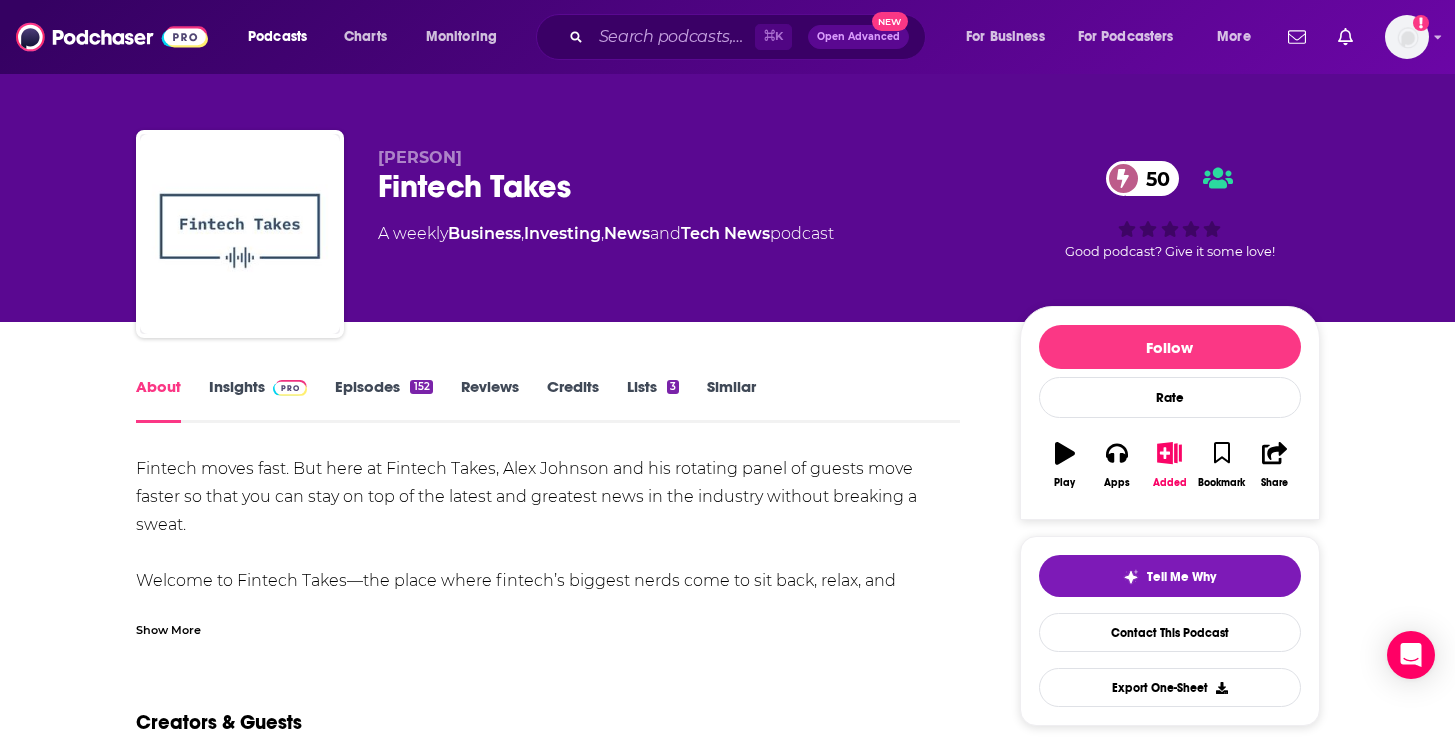 click on "Show More" at bounding box center [548, 622] 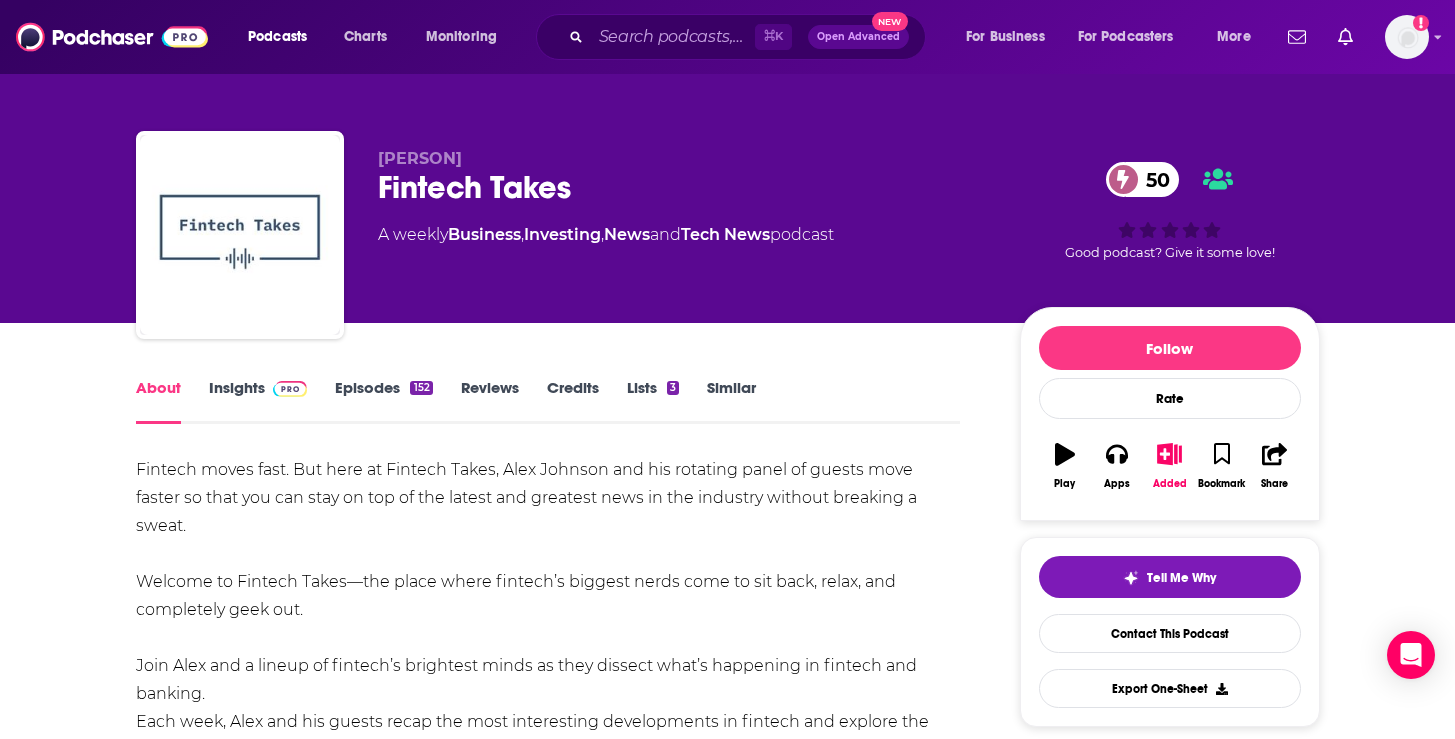 scroll, scrollTop: 4, scrollLeft: 0, axis: vertical 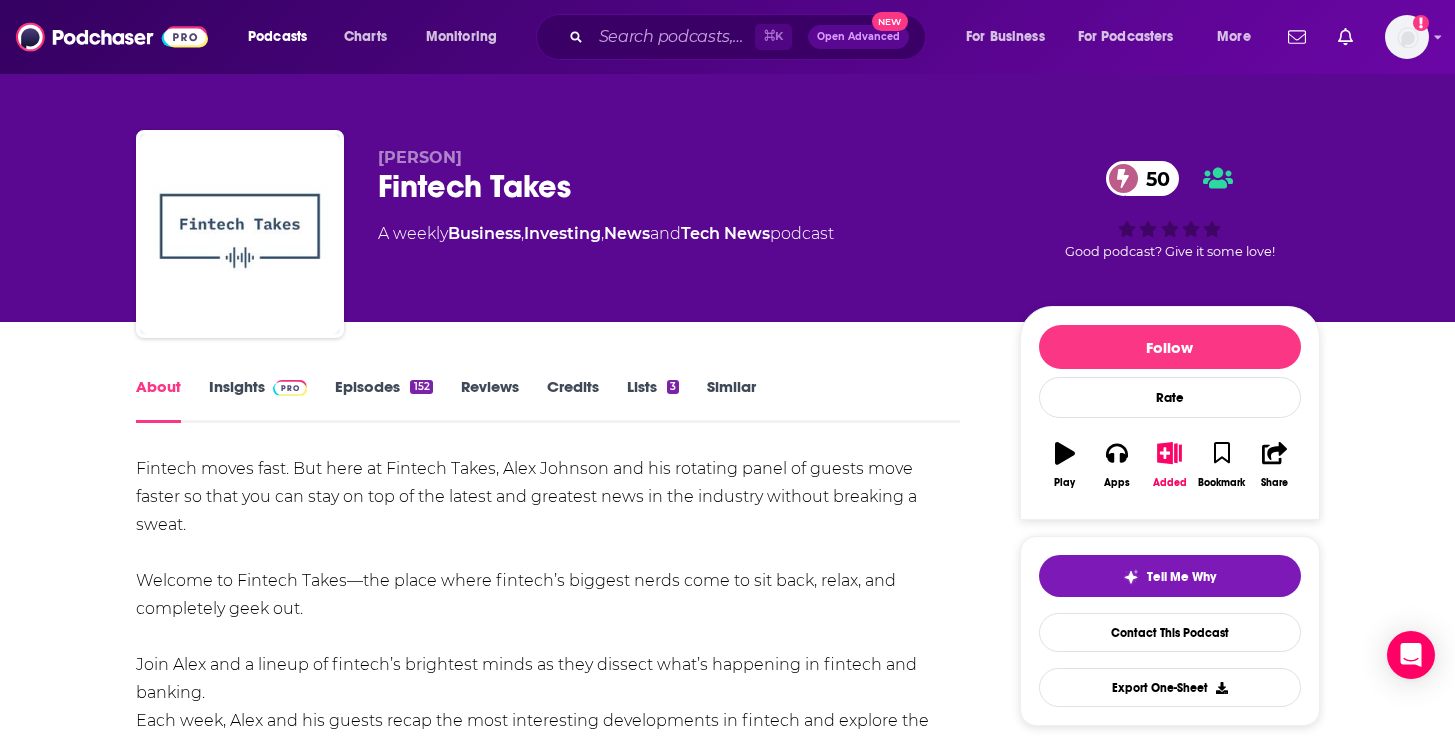 click at bounding box center [286, 386] 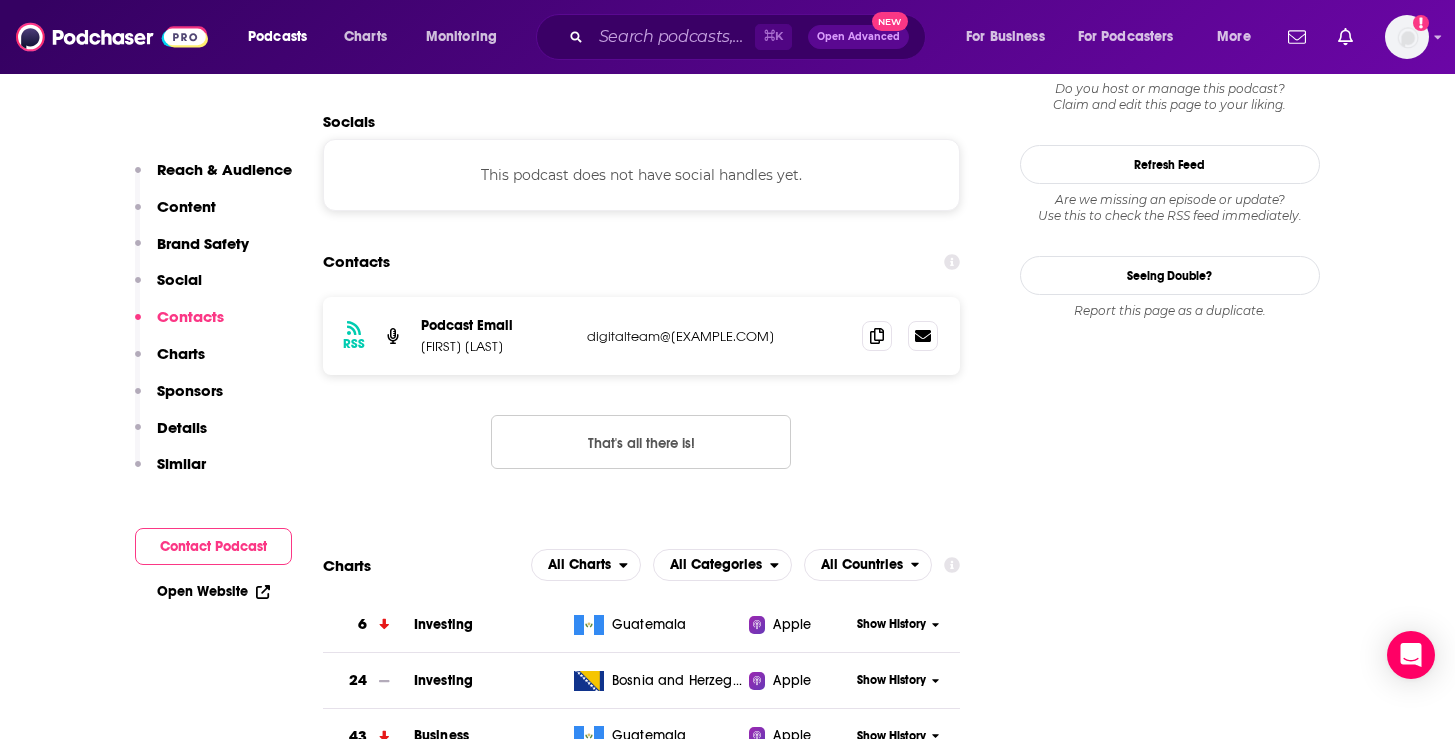 scroll, scrollTop: 1576, scrollLeft: 0, axis: vertical 